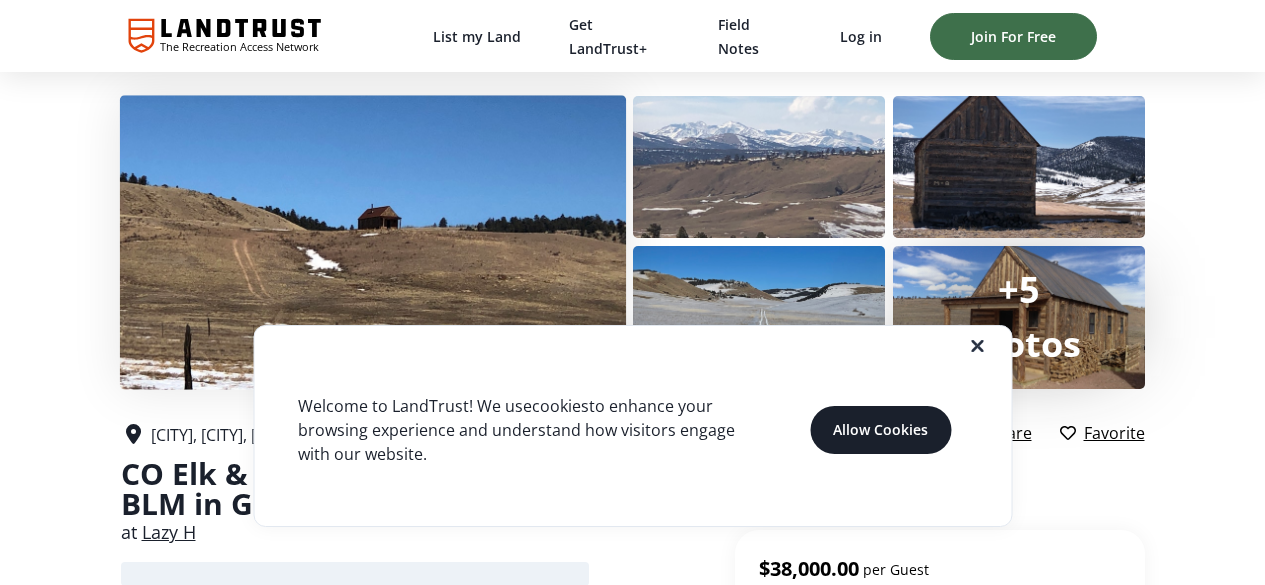 scroll, scrollTop: 0, scrollLeft: 0, axis: both 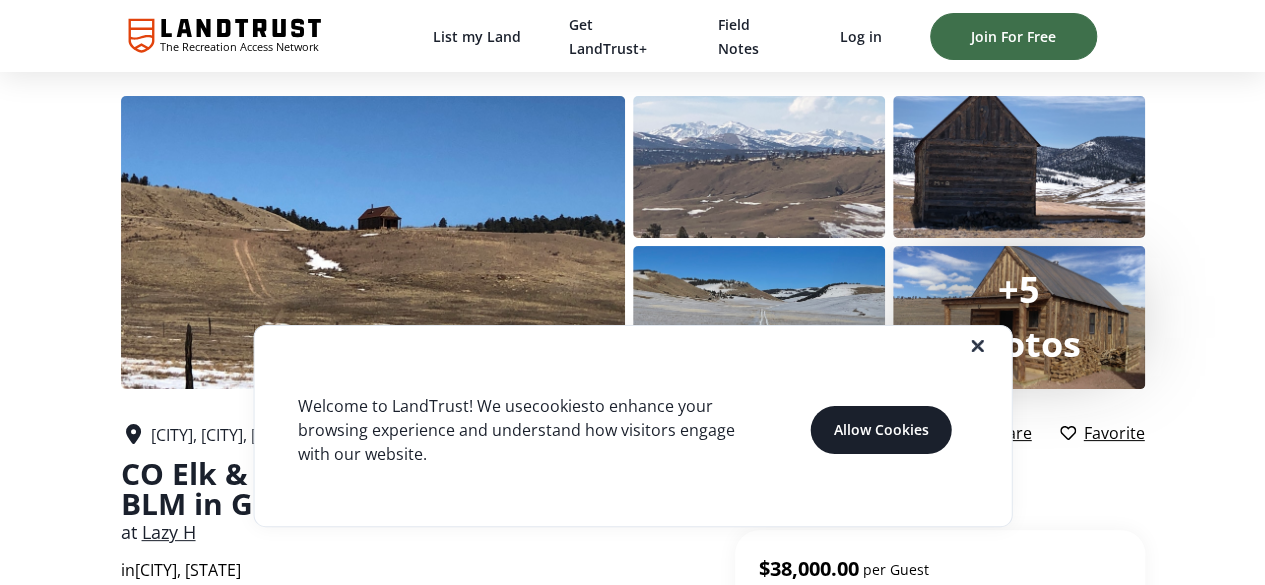 click at bounding box center [648, 346] 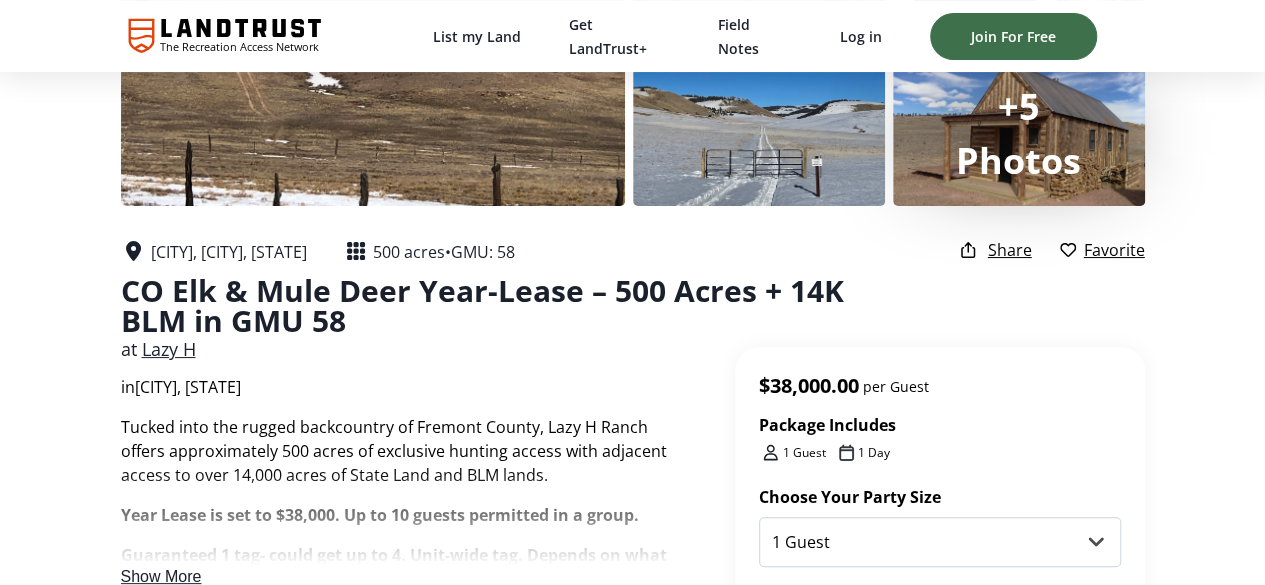 scroll, scrollTop: 300, scrollLeft: 0, axis: vertical 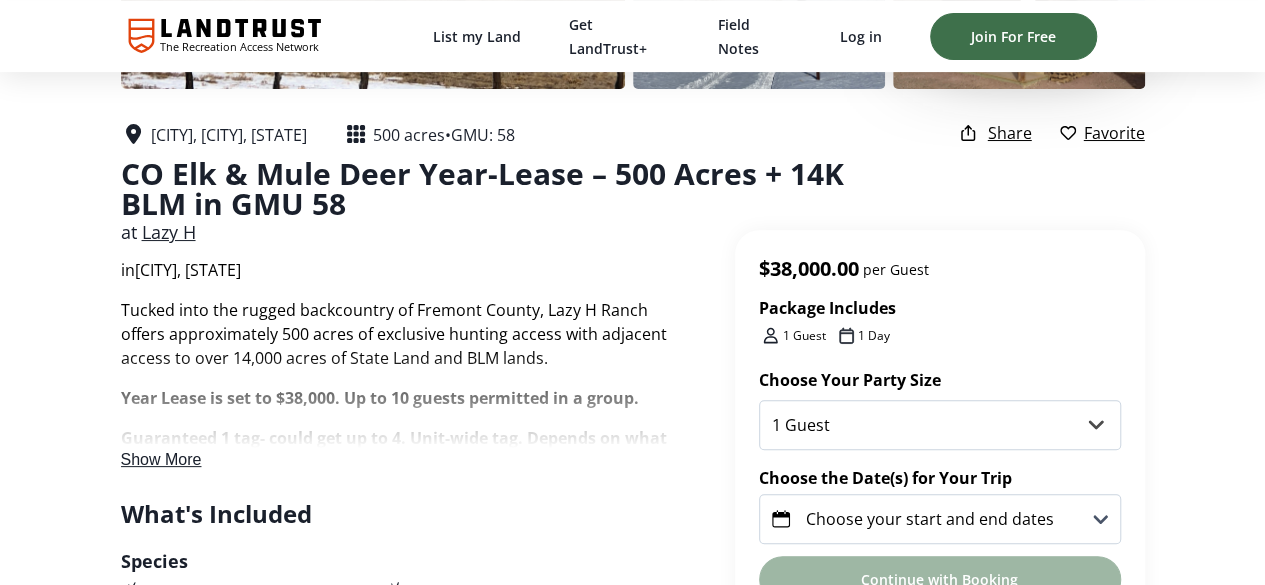 drag, startPoint x: 242, startPoint y: 446, endPoint x: 554, endPoint y: 437, distance: 312.1298 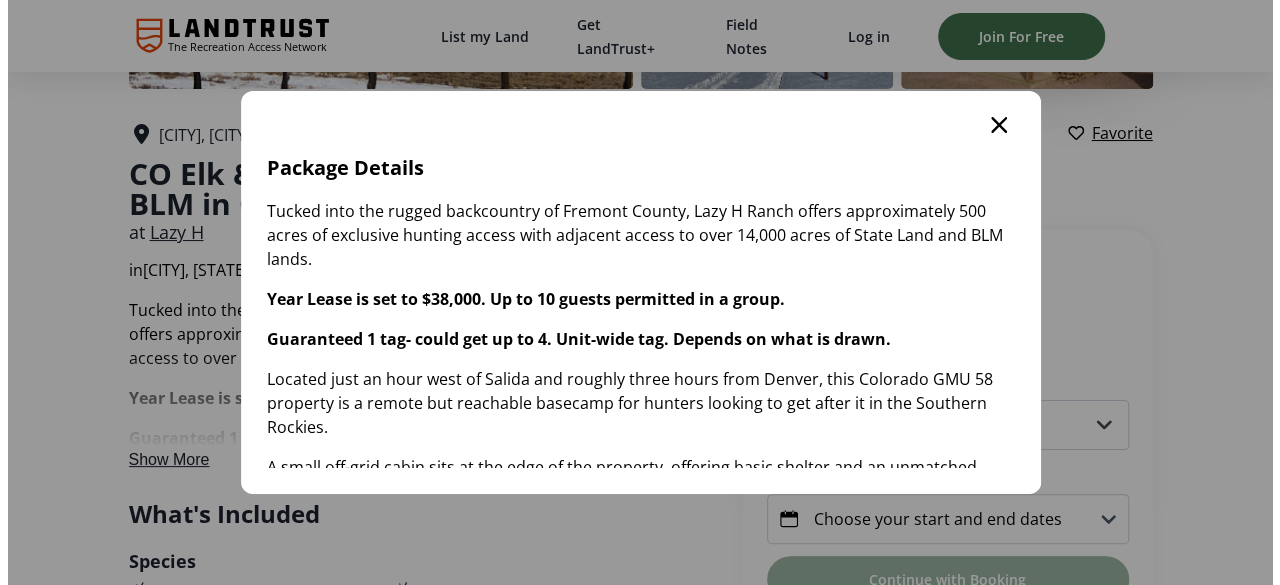 scroll, scrollTop: 0, scrollLeft: 0, axis: both 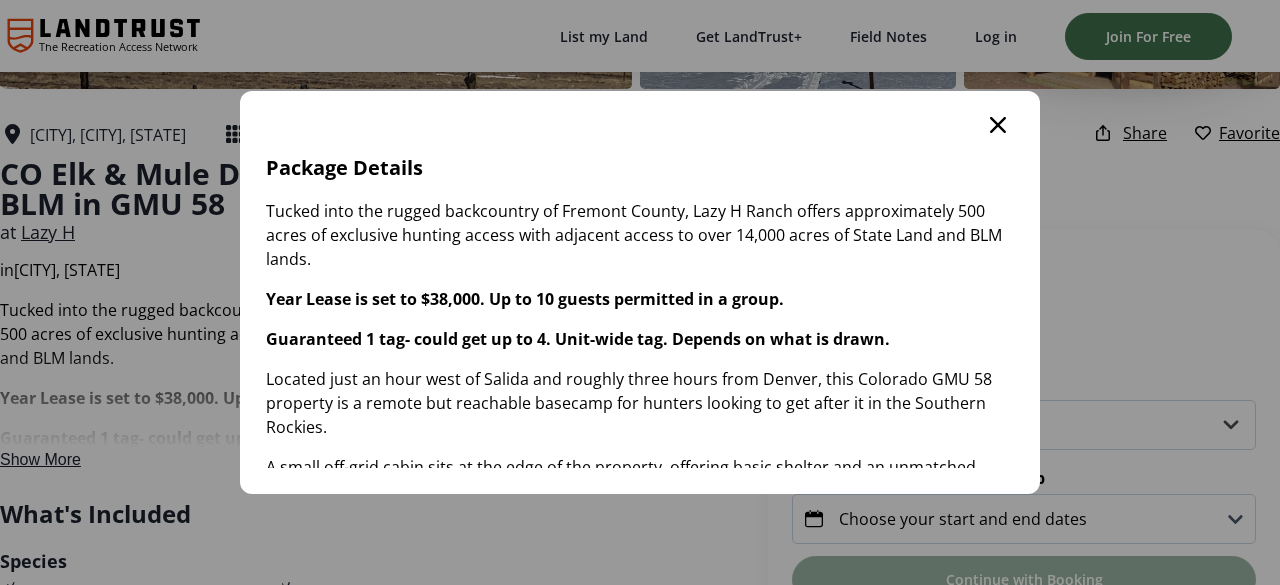 click at bounding box center (998, 125) 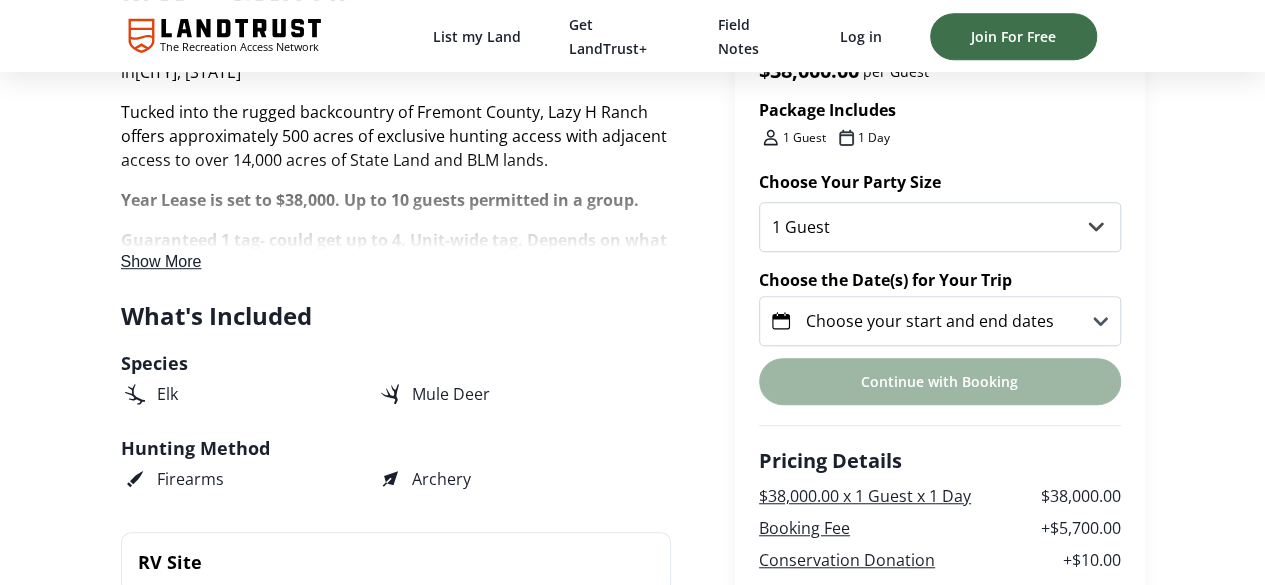 scroll, scrollTop: 500, scrollLeft: 0, axis: vertical 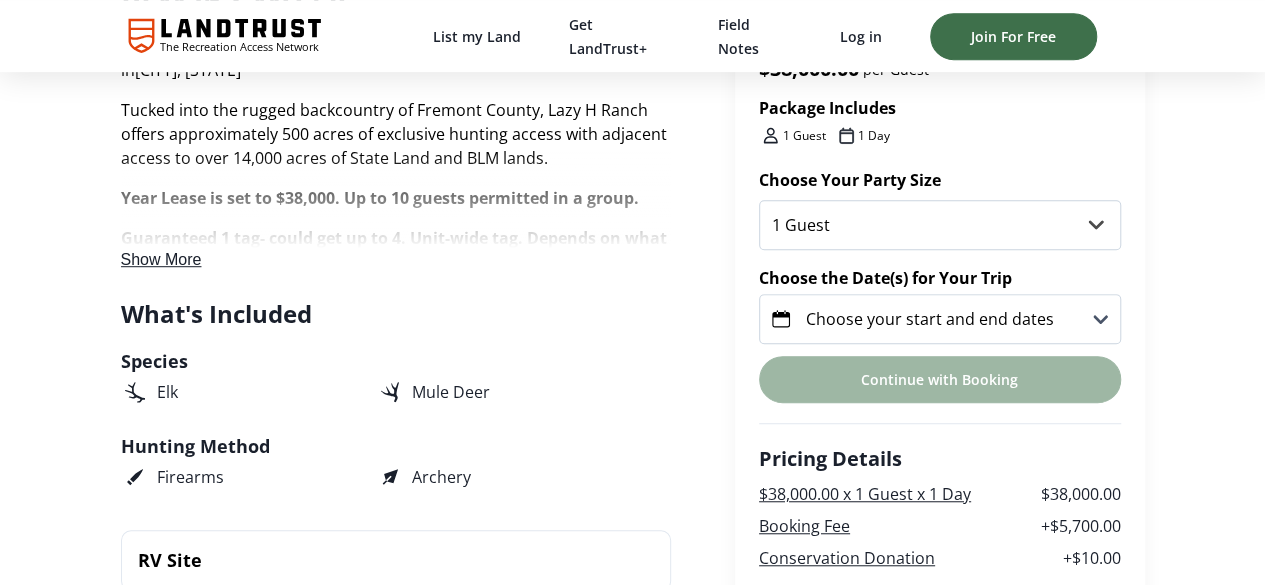 click on "Choose your start and end dates" at bounding box center [940, 319] 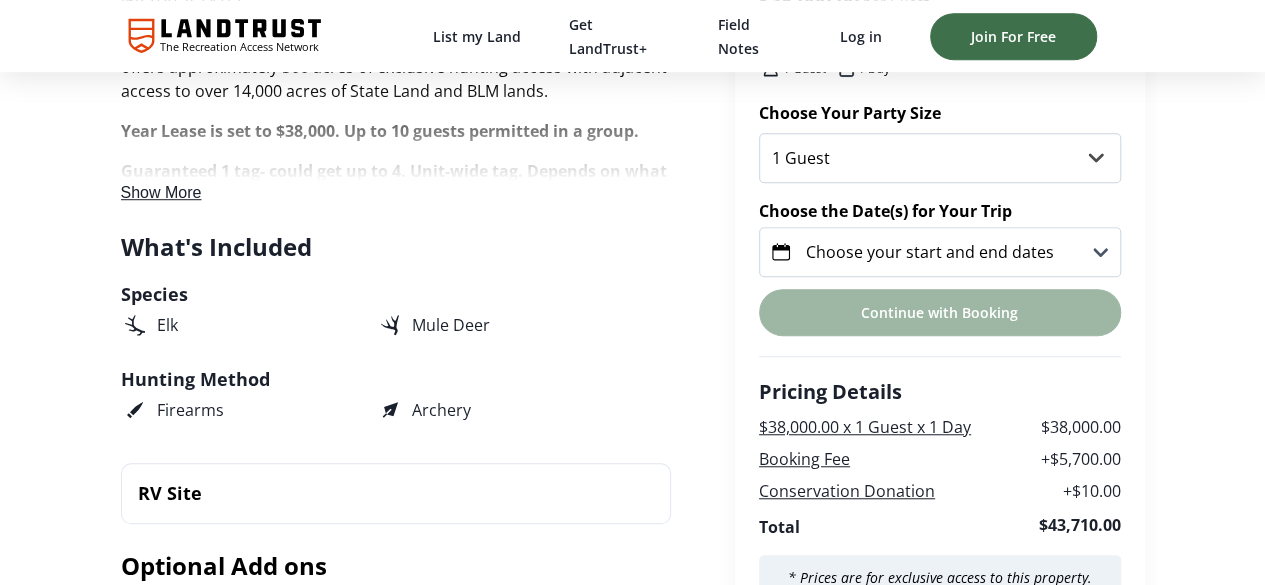 scroll, scrollTop: 553, scrollLeft: 0, axis: vertical 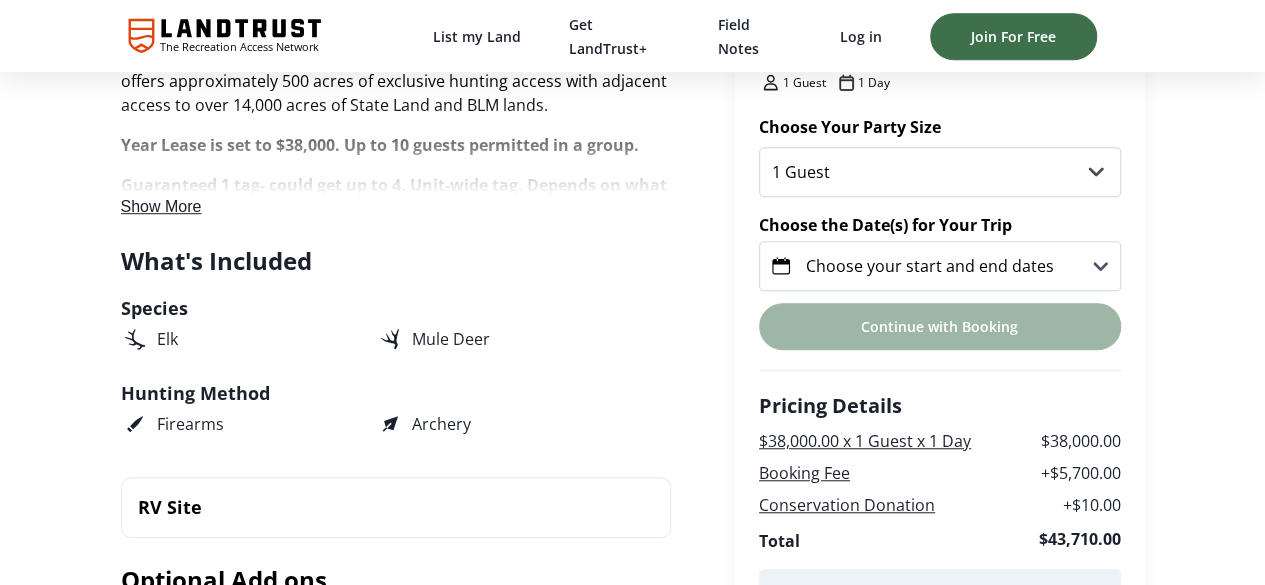 click on "Choose your start and end dates" at bounding box center (940, 266) 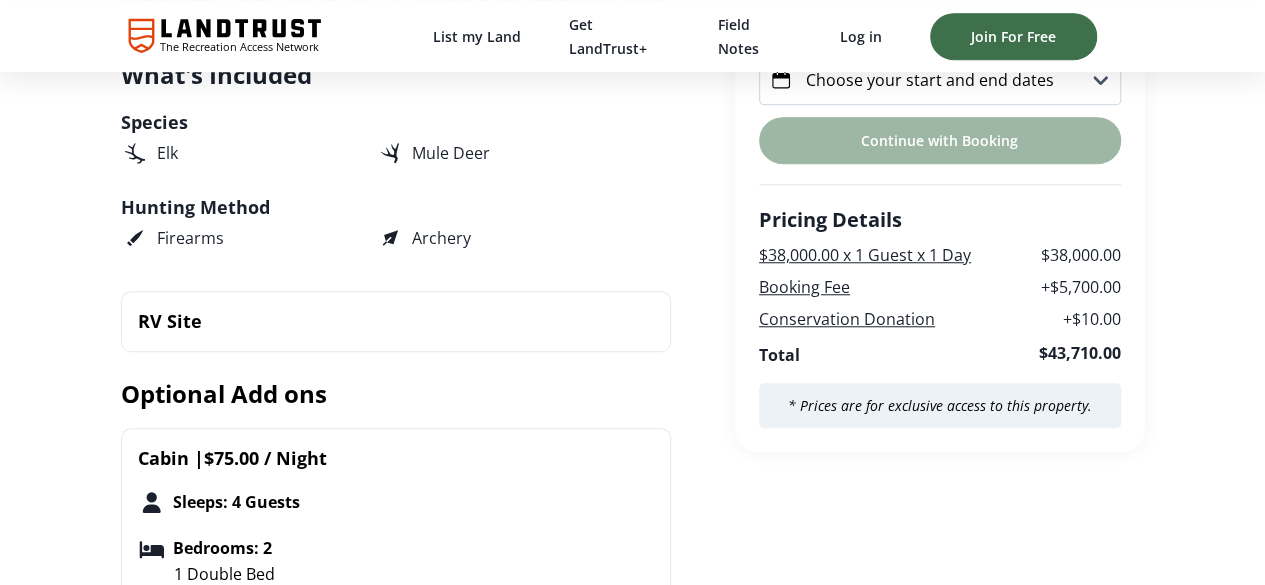 scroll, scrollTop: 653, scrollLeft: 0, axis: vertical 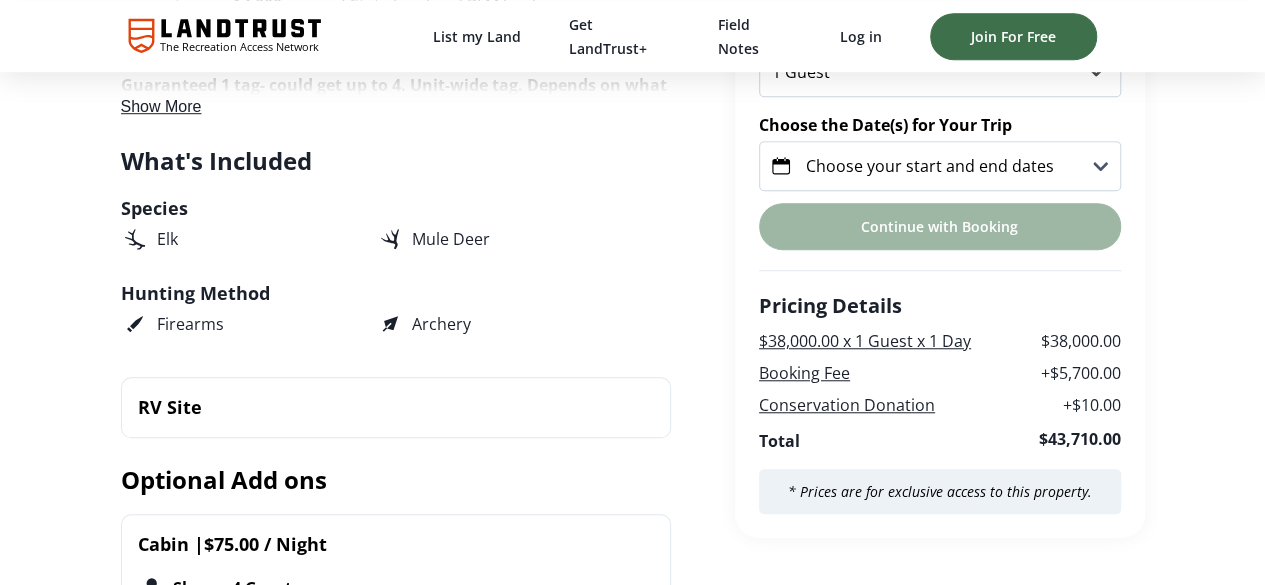 click on "Continue with Booking" at bounding box center [940, 226] 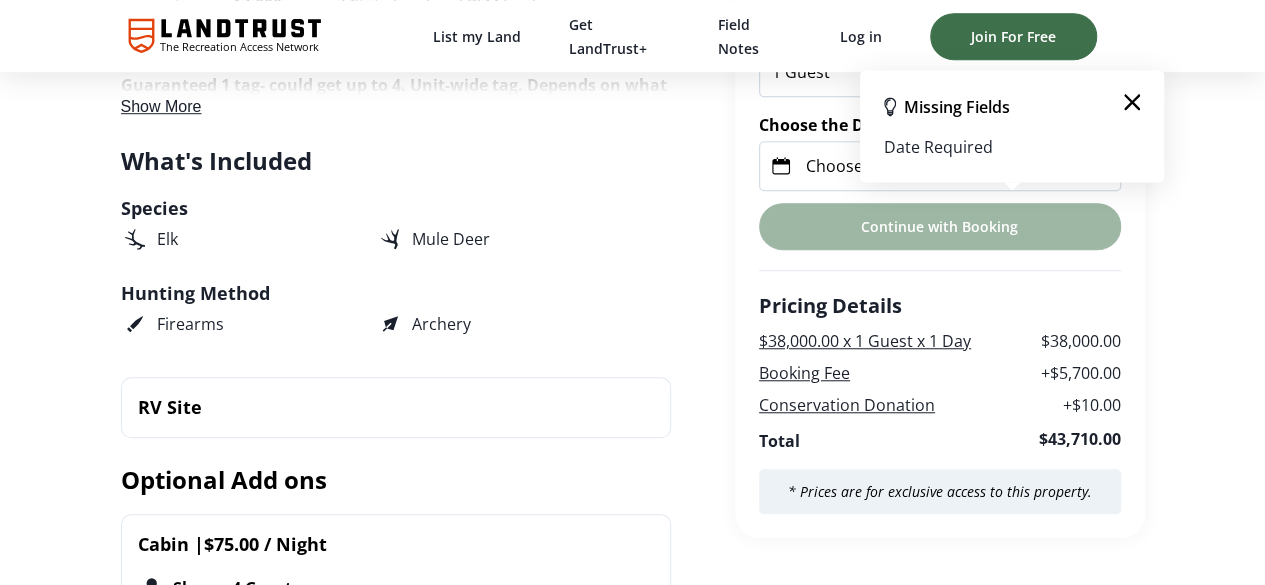click on "Choose your start and end dates" at bounding box center [940, 166] 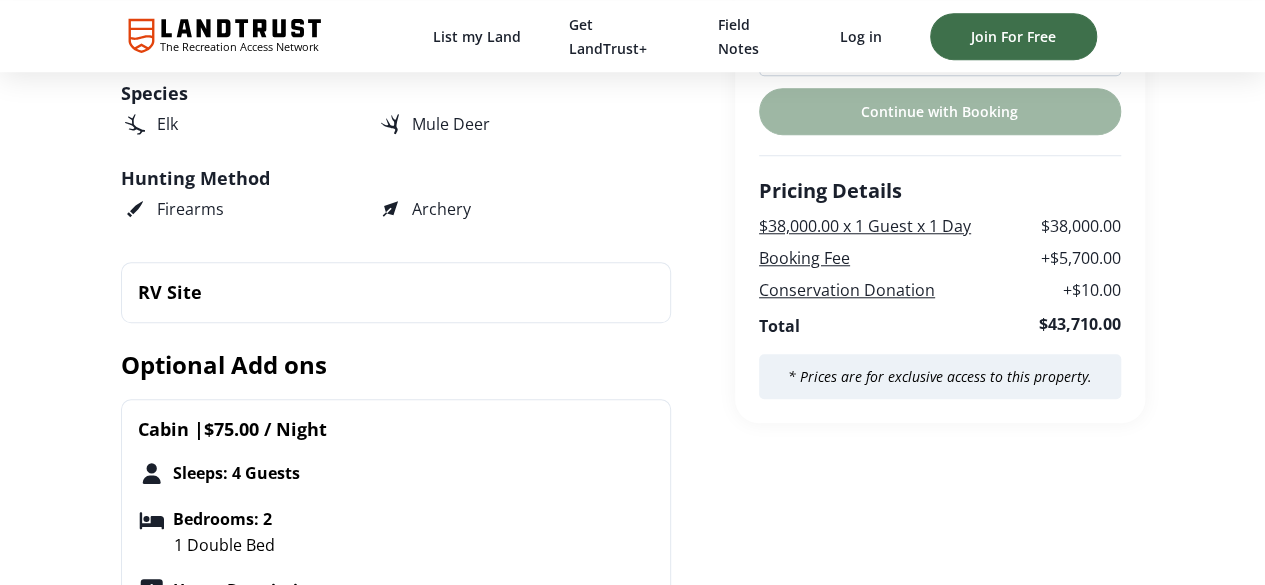 scroll, scrollTop: 653, scrollLeft: 0, axis: vertical 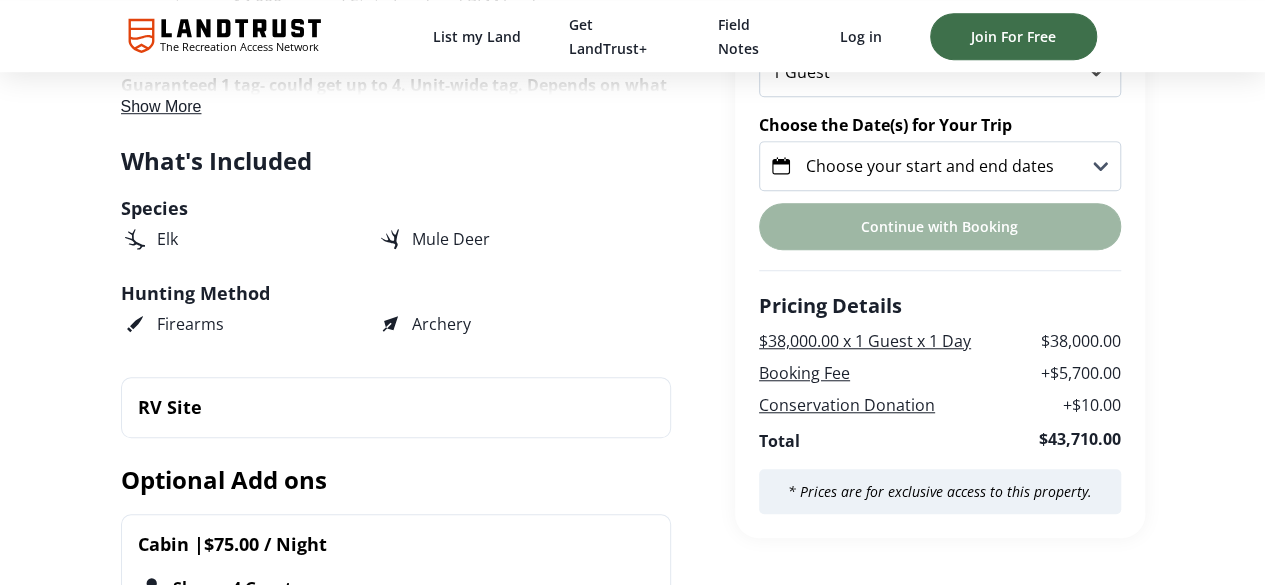 click on "Choose your start and end dates" at bounding box center (940, 166) 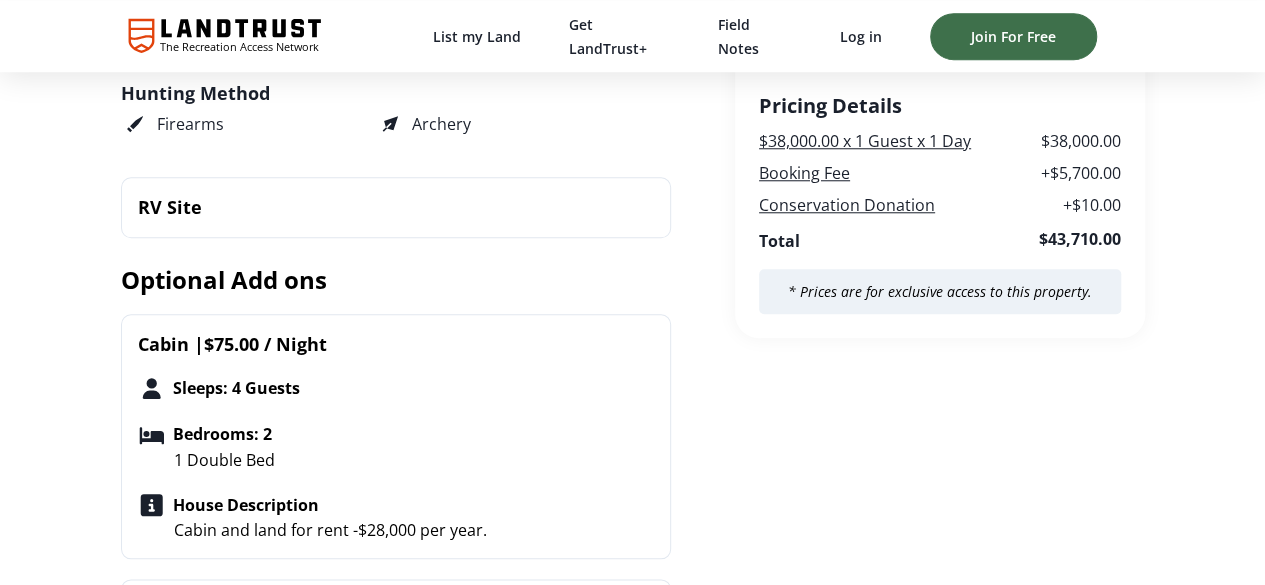 drag, startPoint x: 1106, startPoint y: 273, endPoint x: 1109, endPoint y: 294, distance: 21.213203 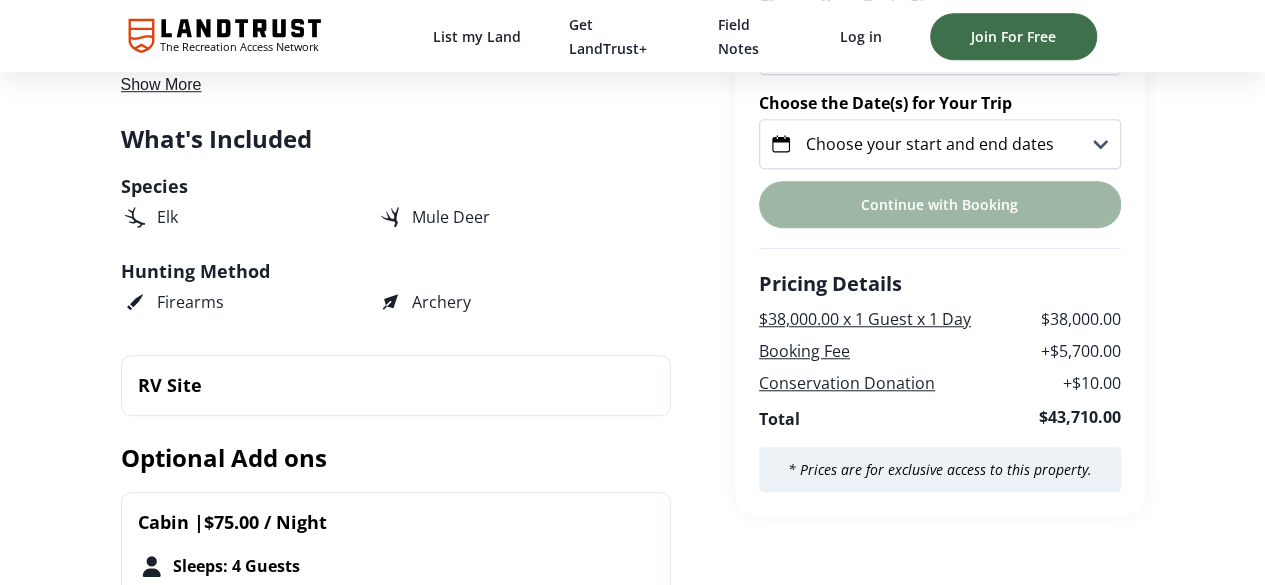 scroll, scrollTop: 553, scrollLeft: 0, axis: vertical 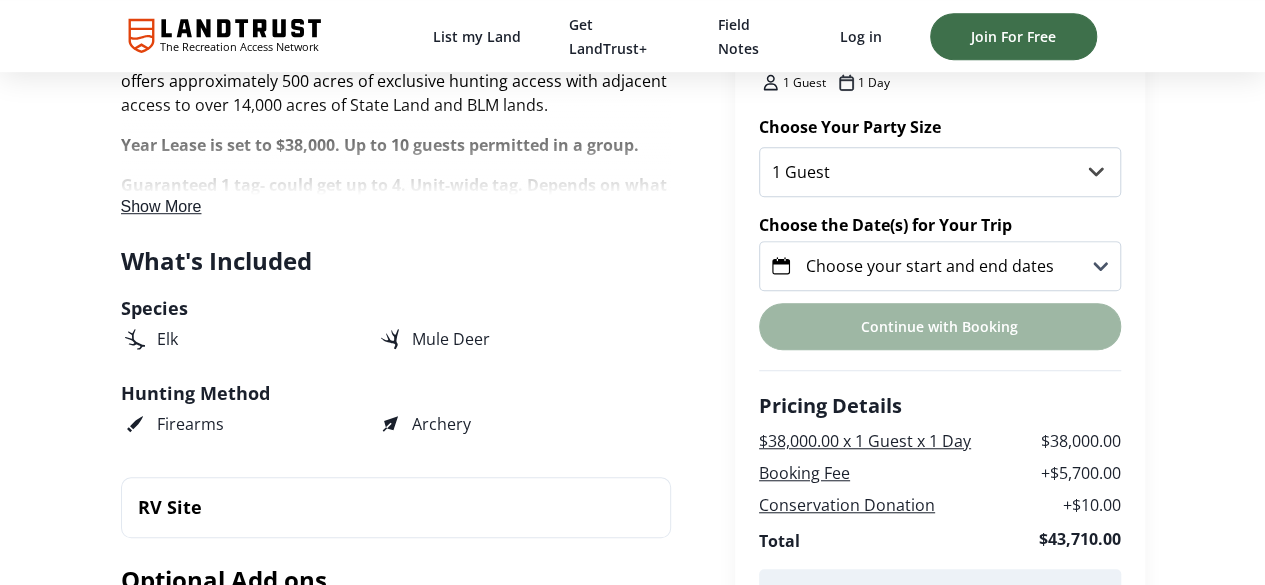 click on "Choose your start and end dates" at bounding box center (913, 266) 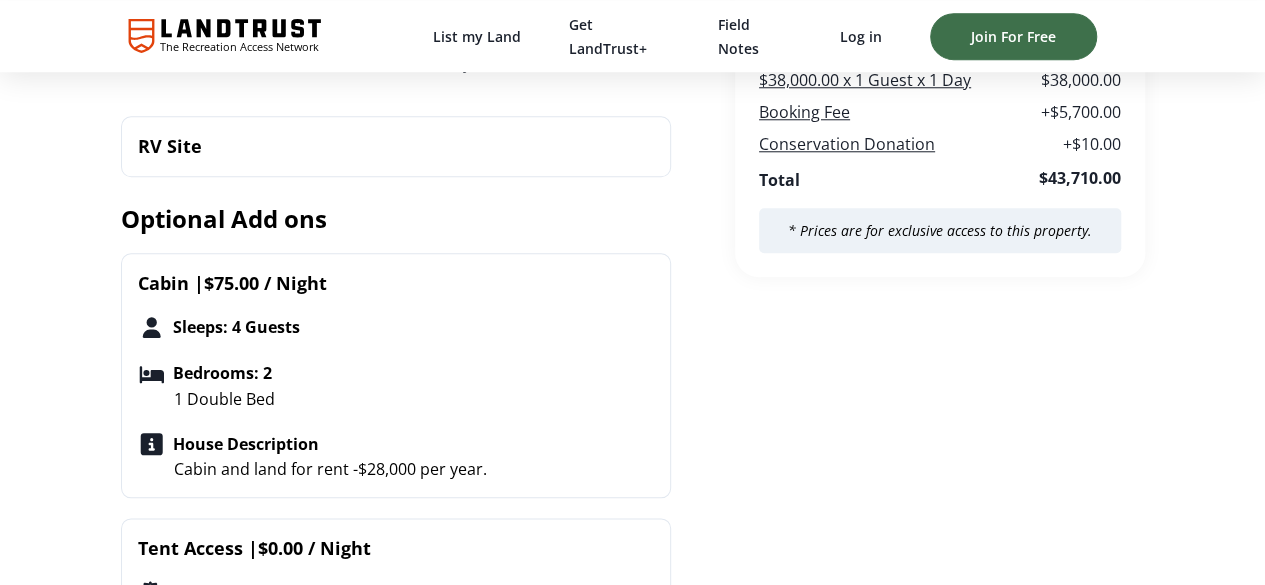 scroll, scrollTop: 953, scrollLeft: 0, axis: vertical 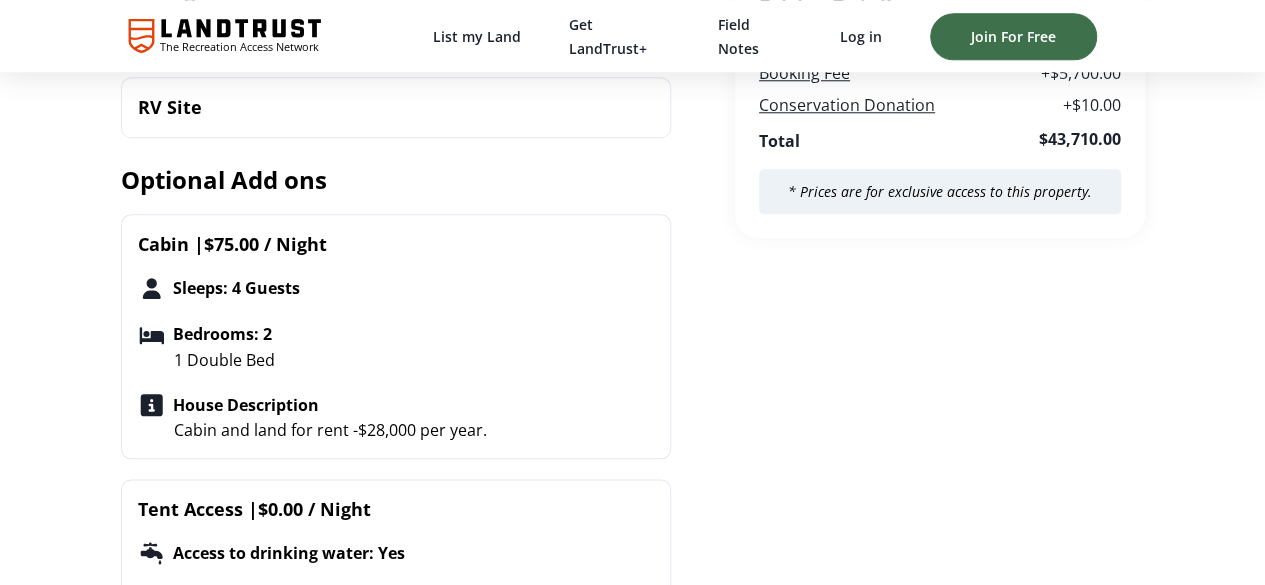 type 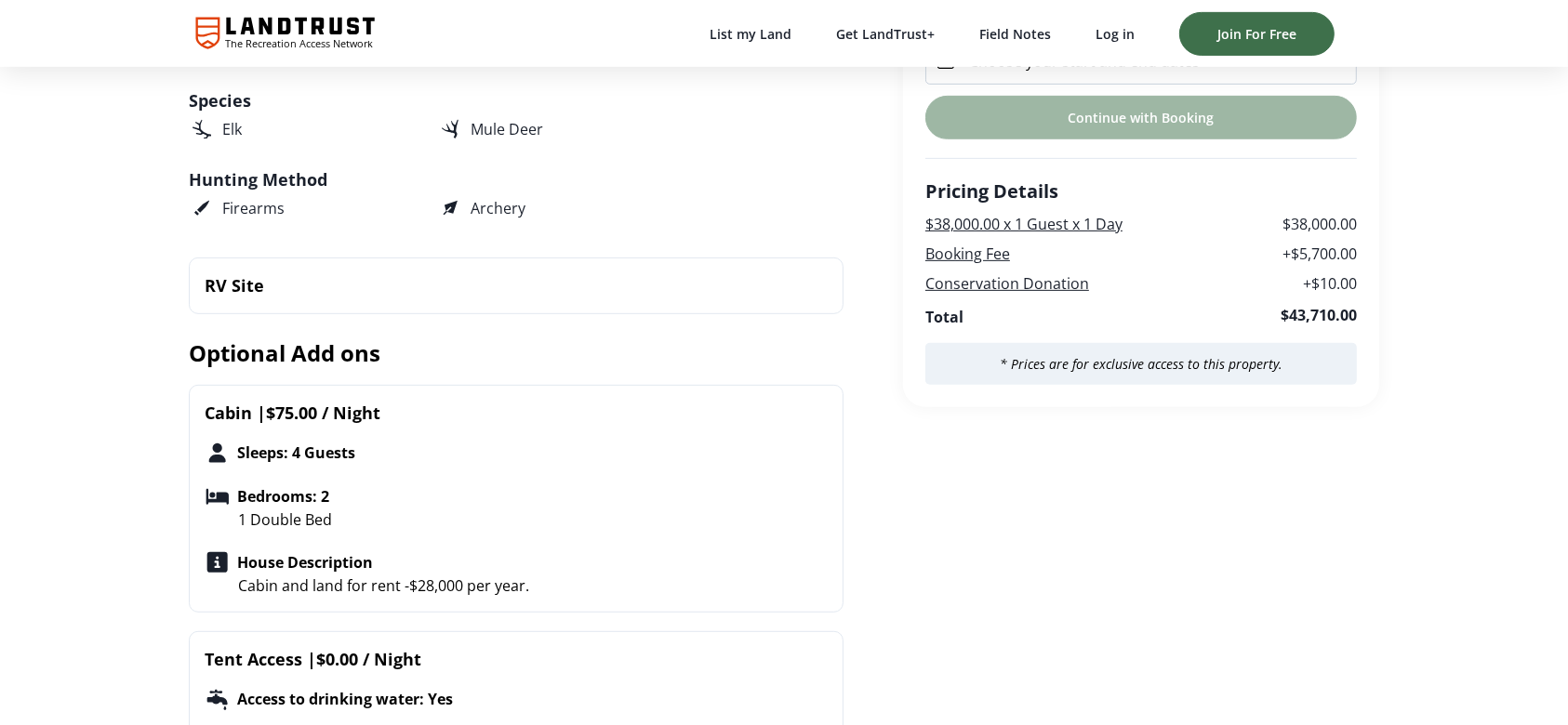 scroll, scrollTop: 761, scrollLeft: 0, axis: vertical 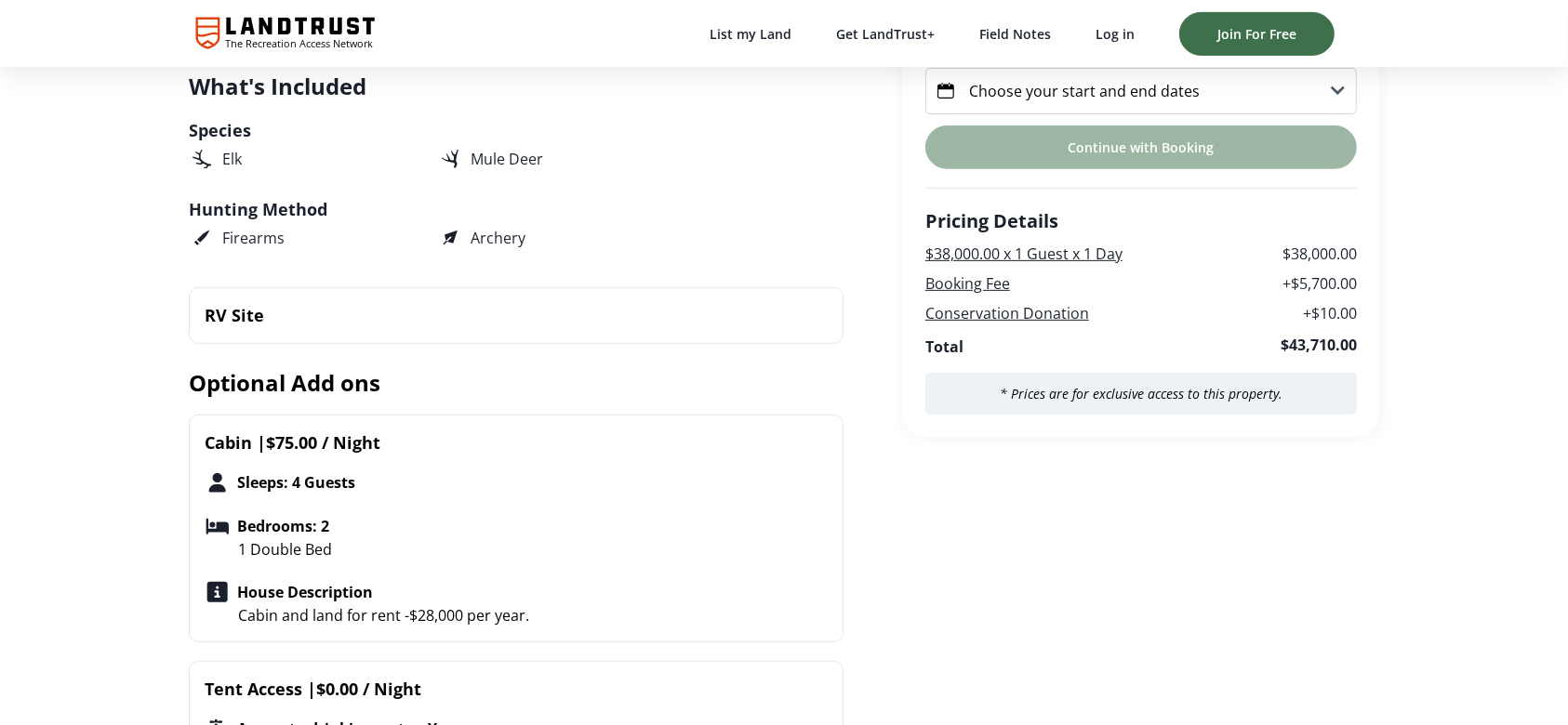 click on "Choose your start and end dates" at bounding box center (1084, 91) 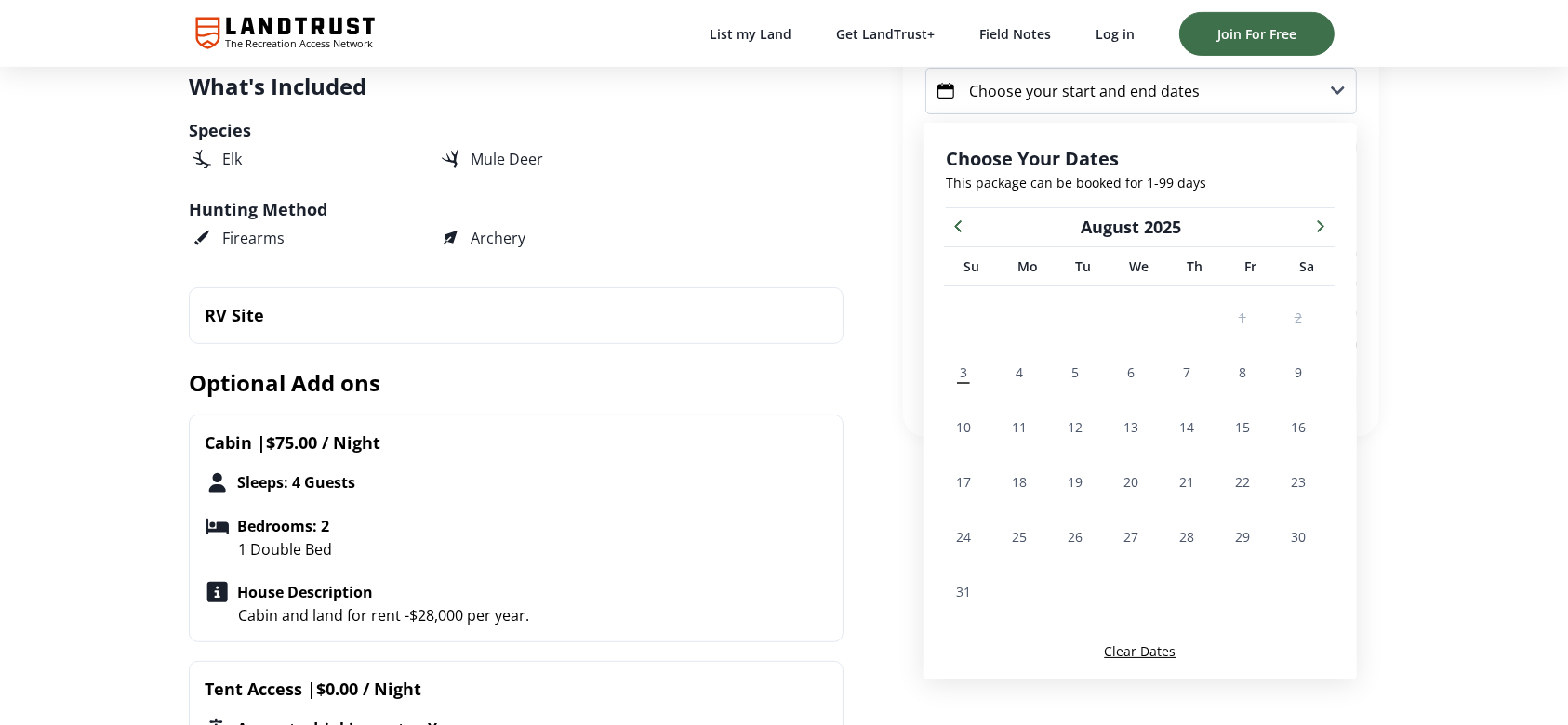 click at bounding box center (1321, 225) 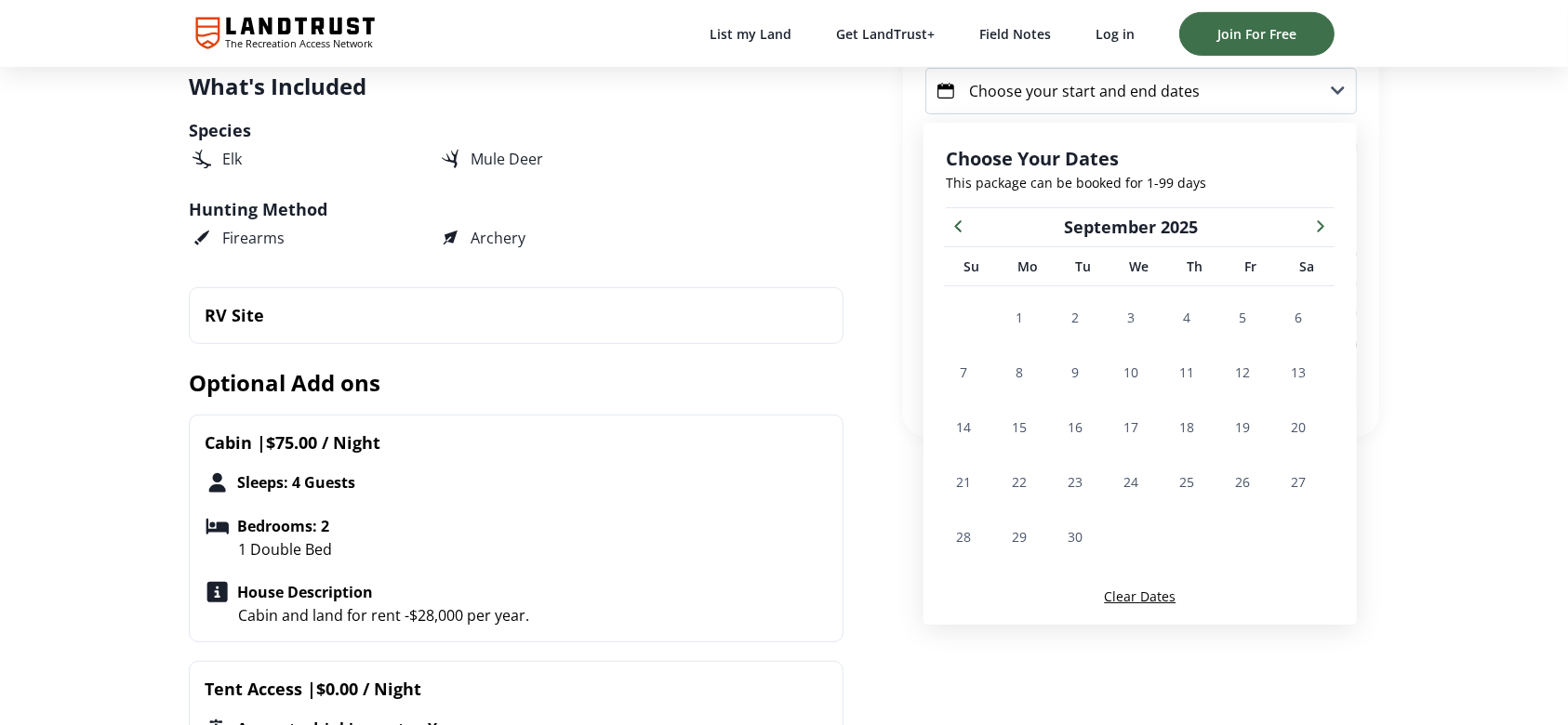 click 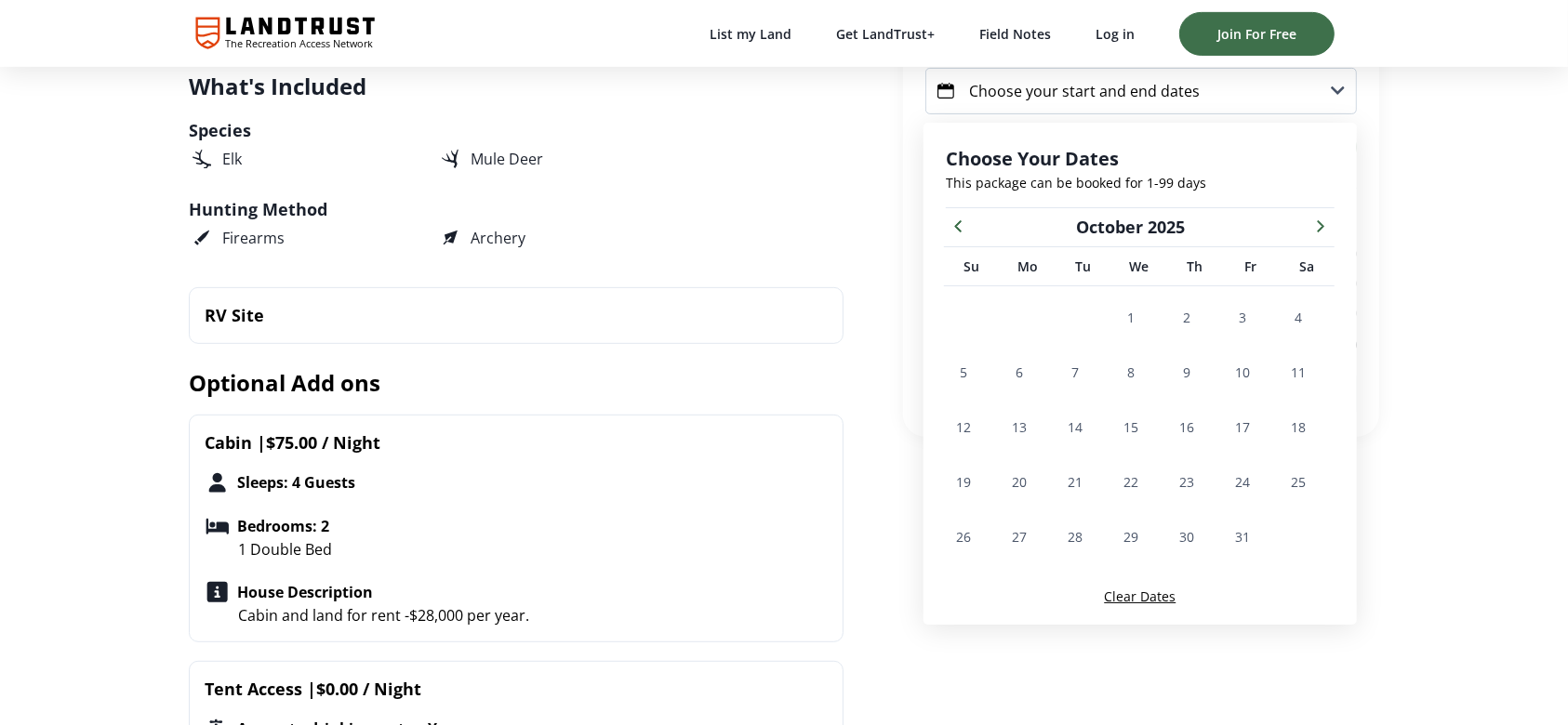click 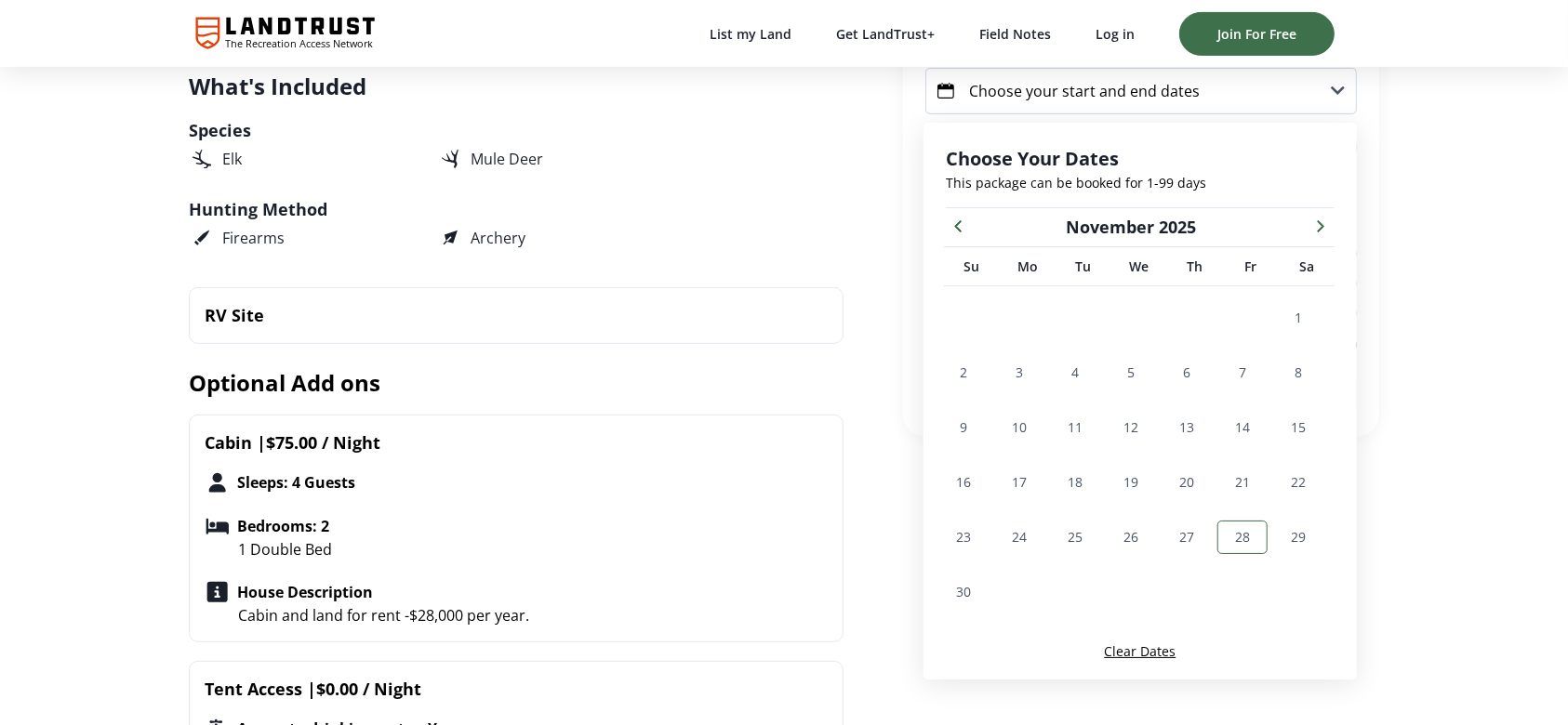 click on "17" at bounding box center (1019, 481) 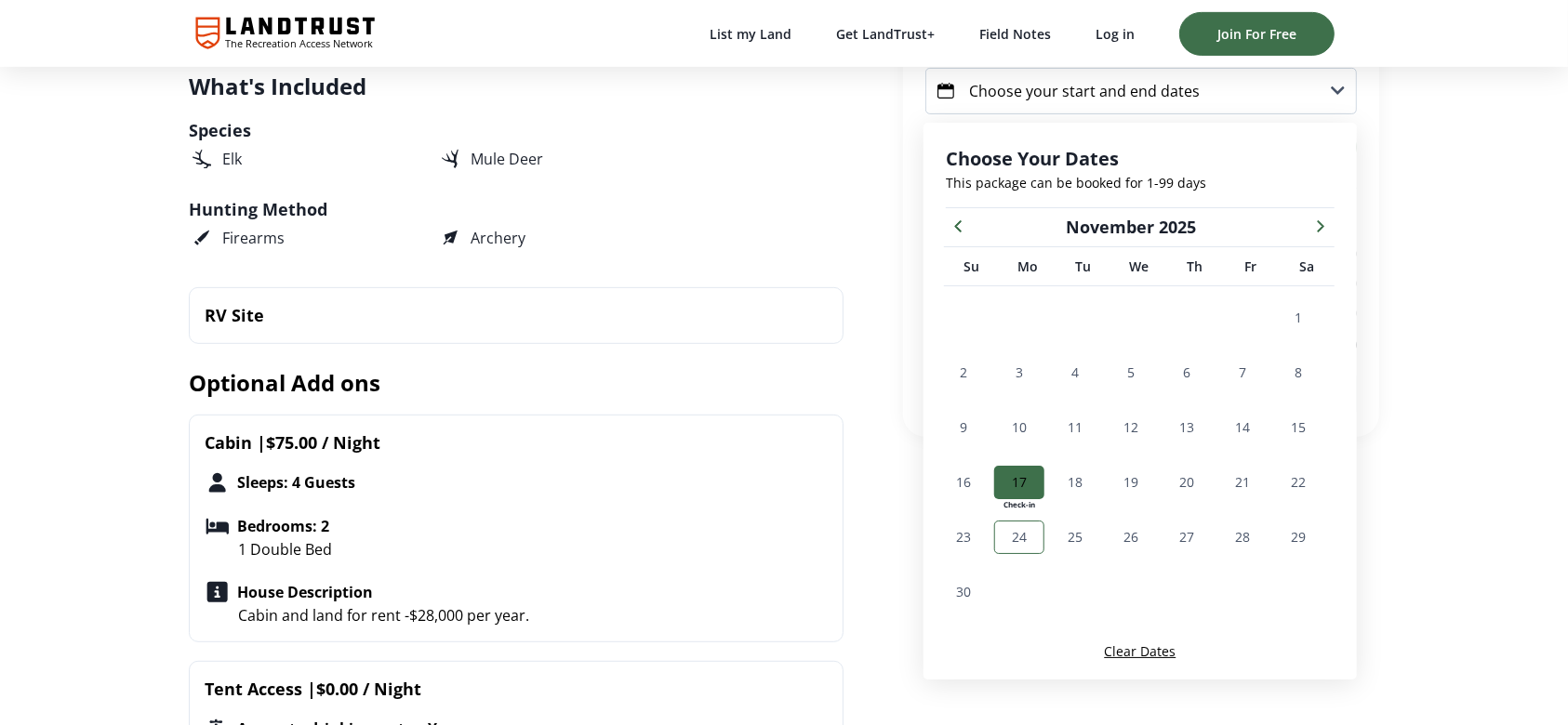 click on "24" at bounding box center (1019, 536) 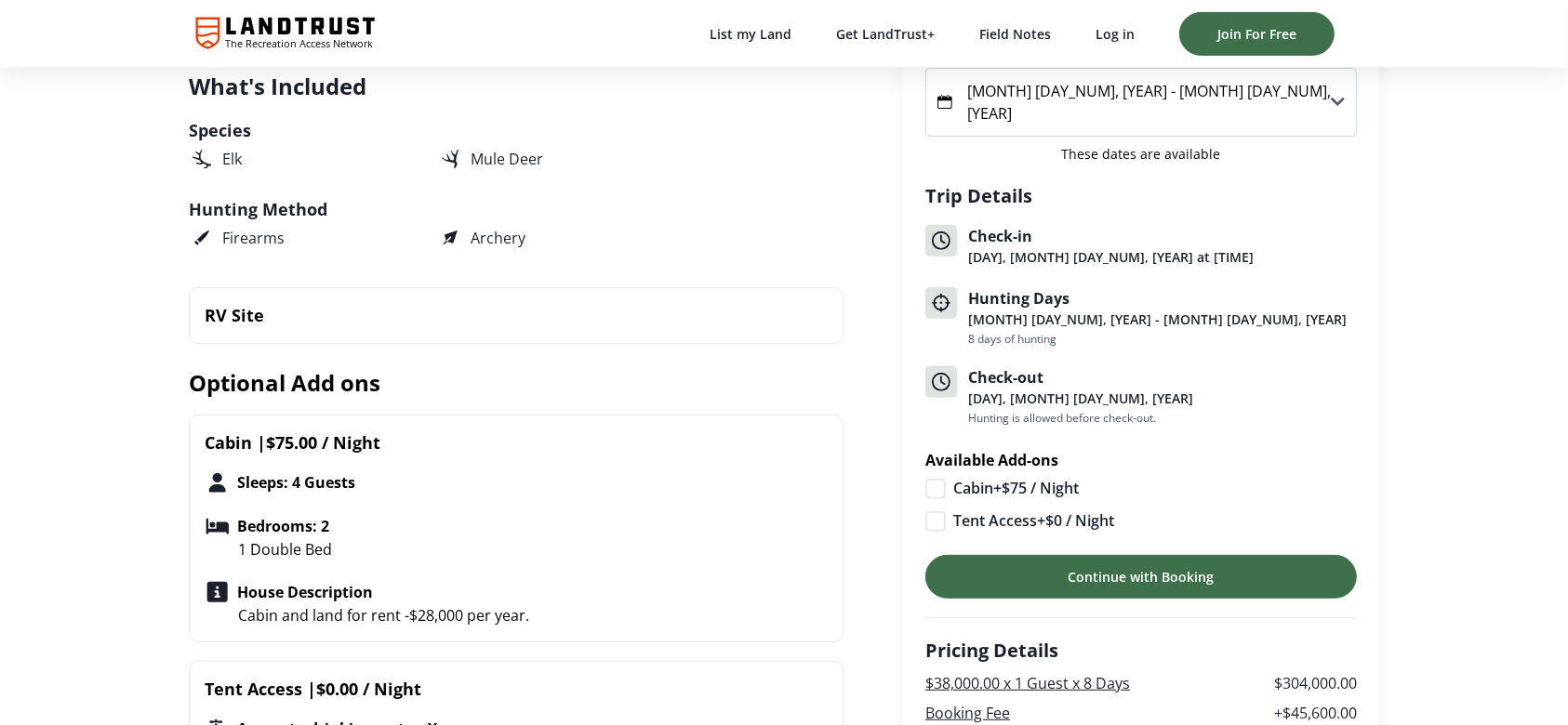 drag, startPoint x: 945, startPoint y: 465, endPoint x: 945, endPoint y: 480, distance: 15 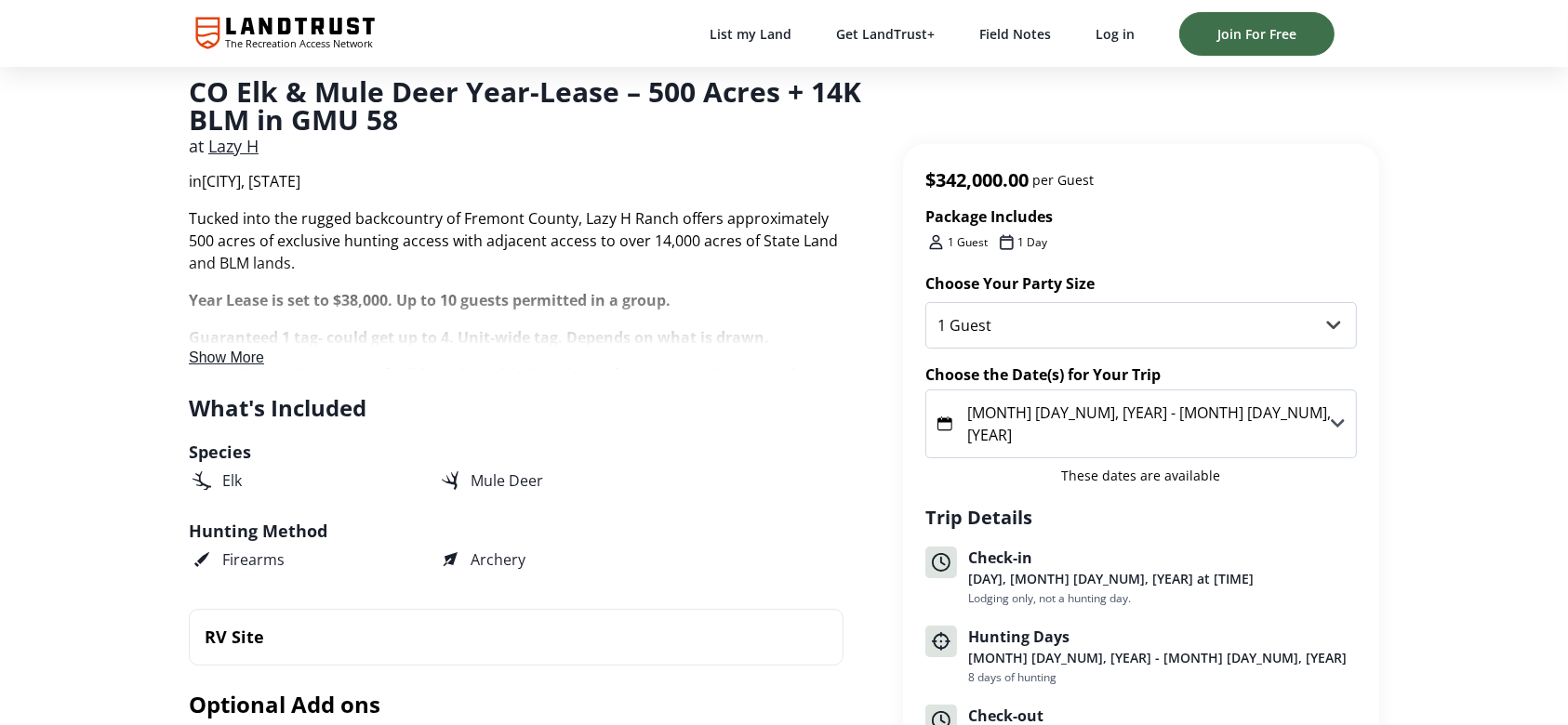 scroll, scrollTop: 389, scrollLeft: 0, axis: vertical 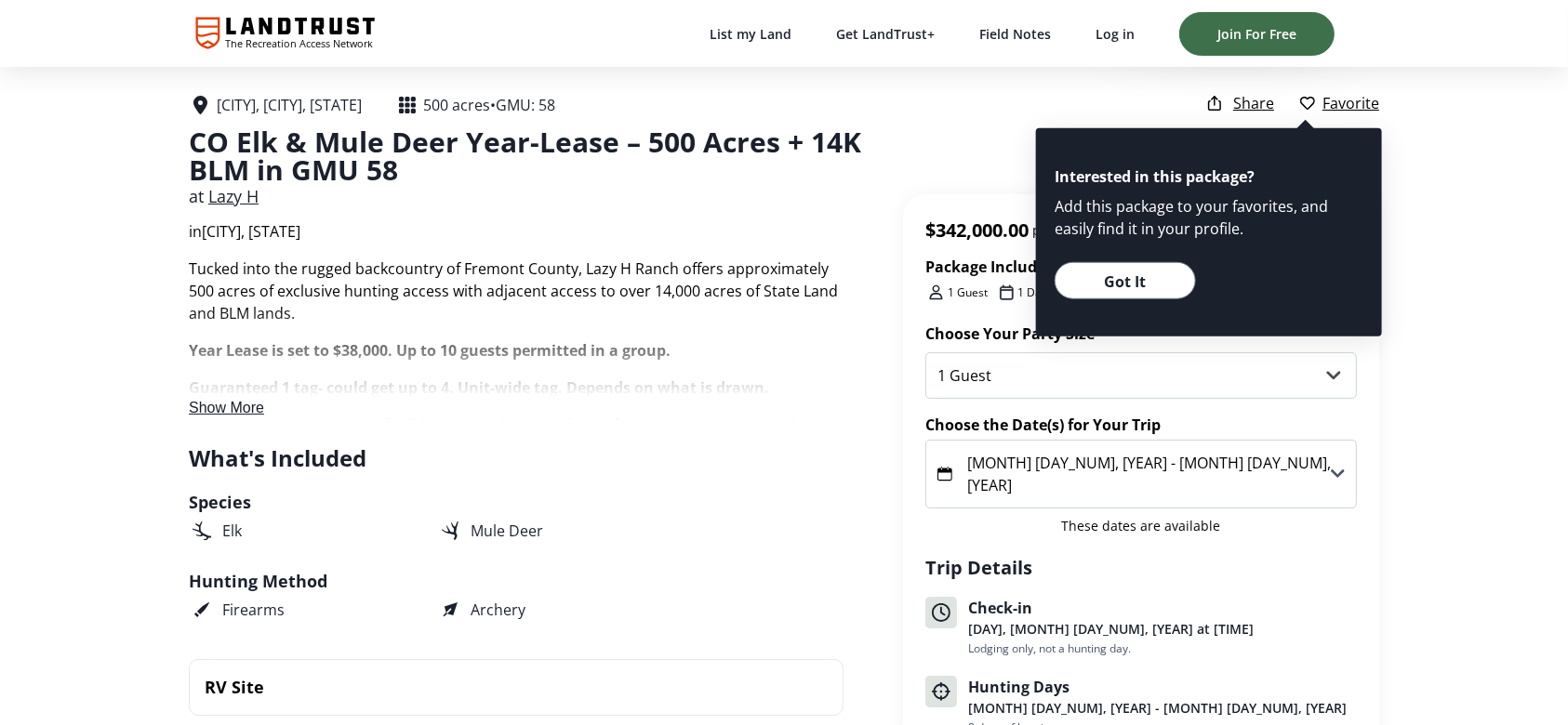 click on "Got It" at bounding box center [1125, 281] 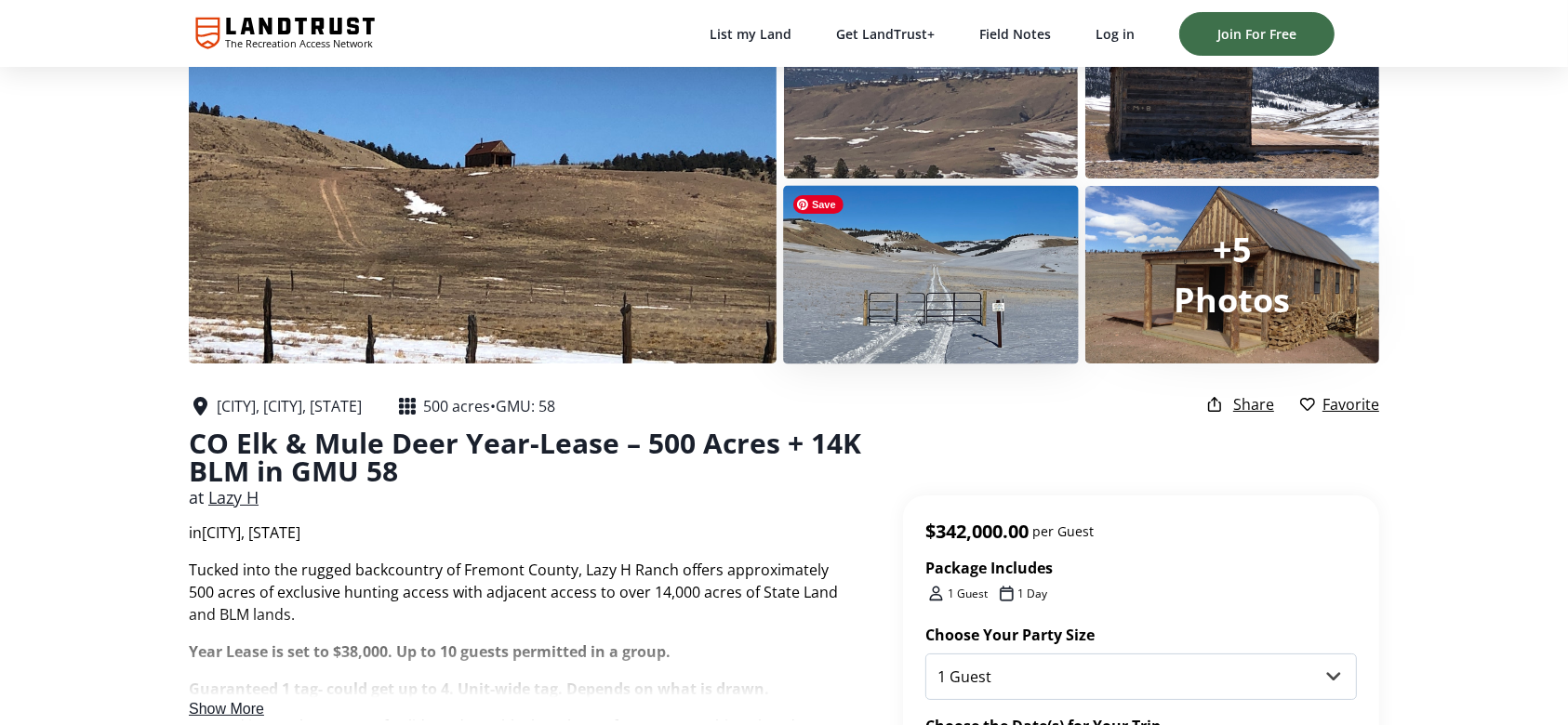 scroll, scrollTop: 124, scrollLeft: 0, axis: vertical 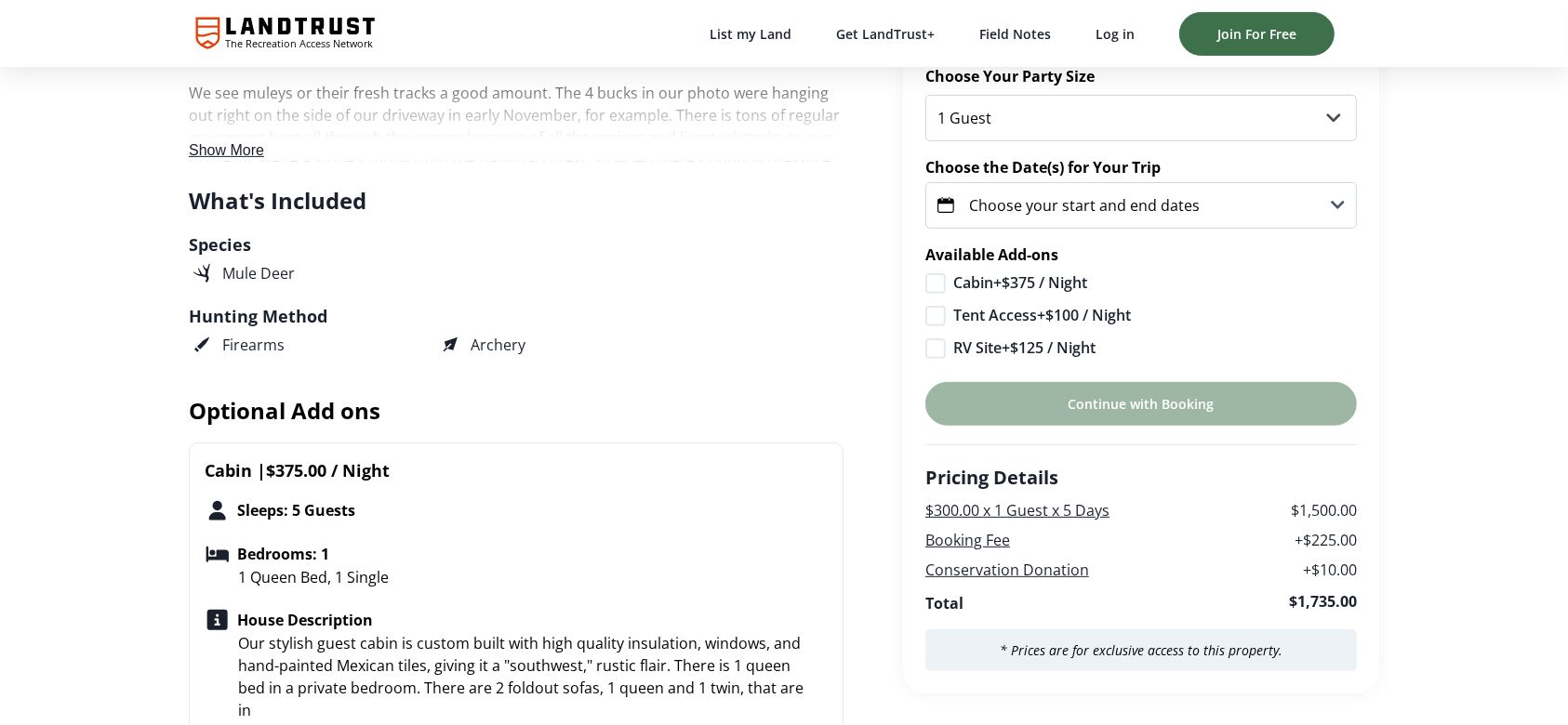 click on "Choose your start and end dates" at bounding box center (1084, 205) 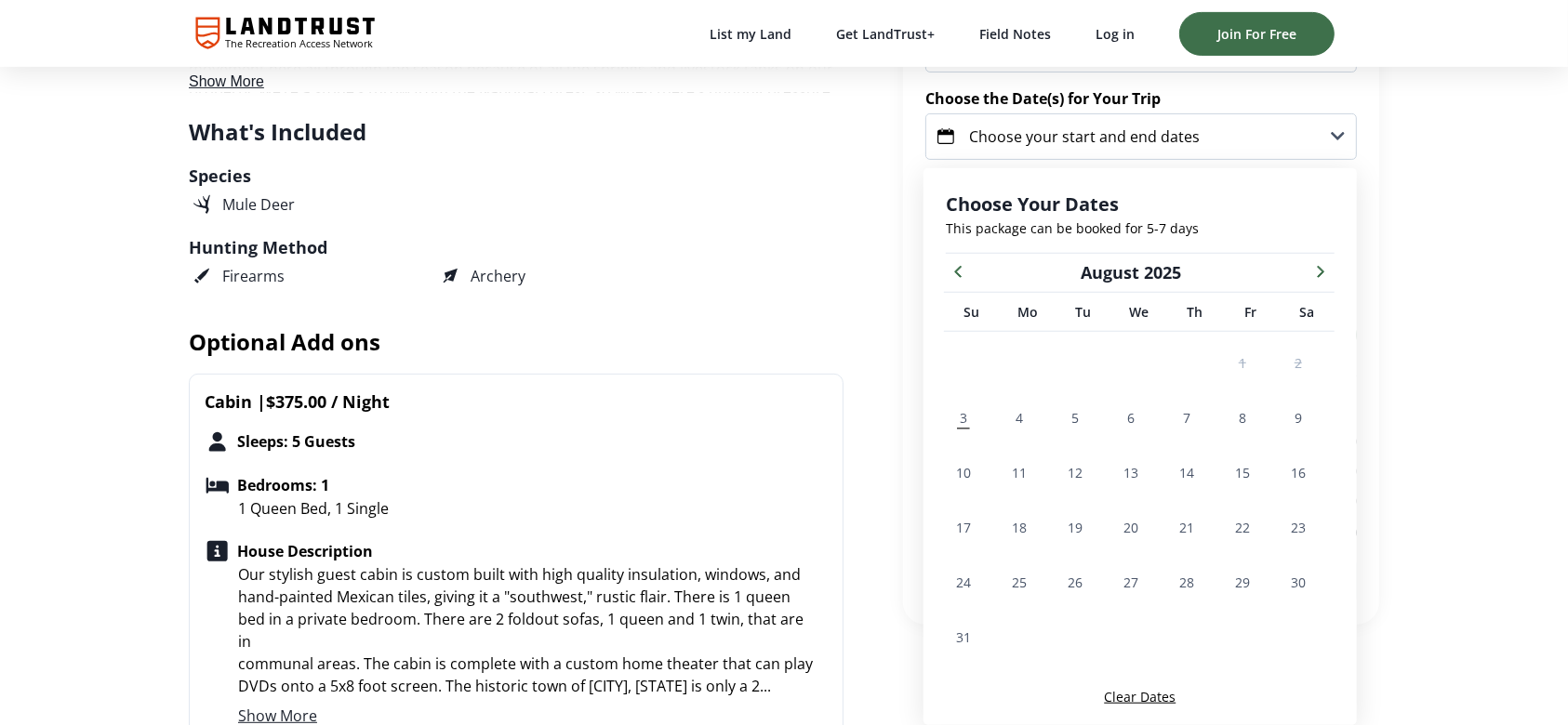 scroll, scrollTop: 706, scrollLeft: 0, axis: vertical 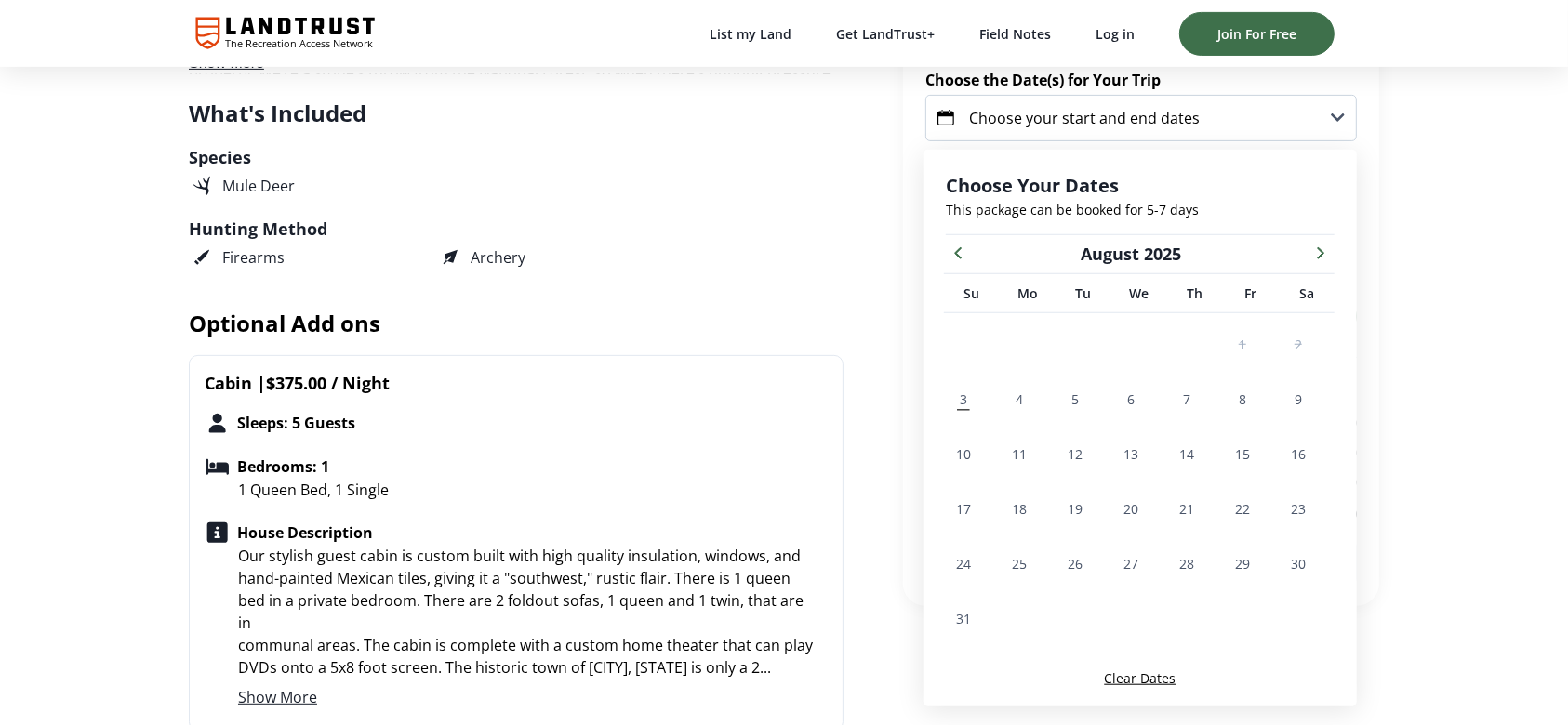 click 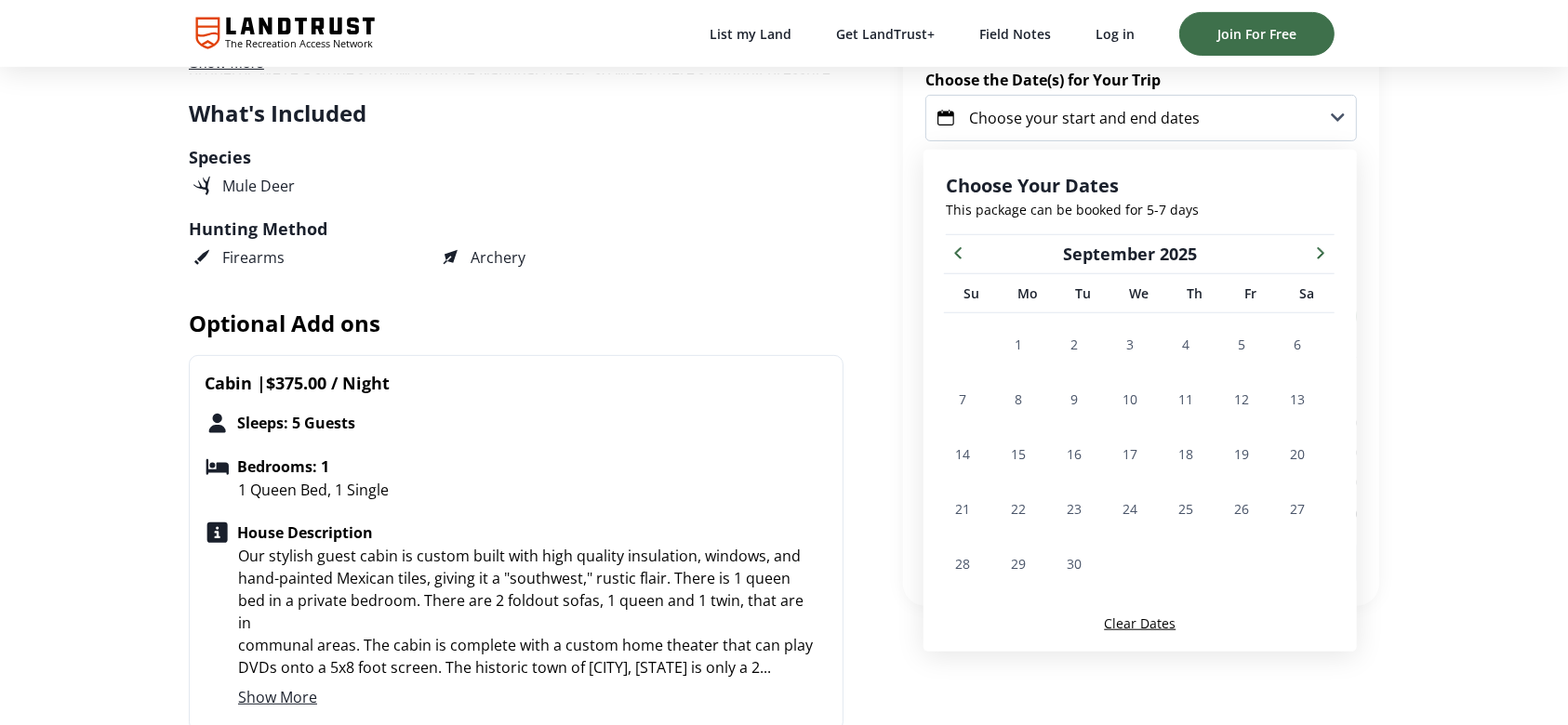 click 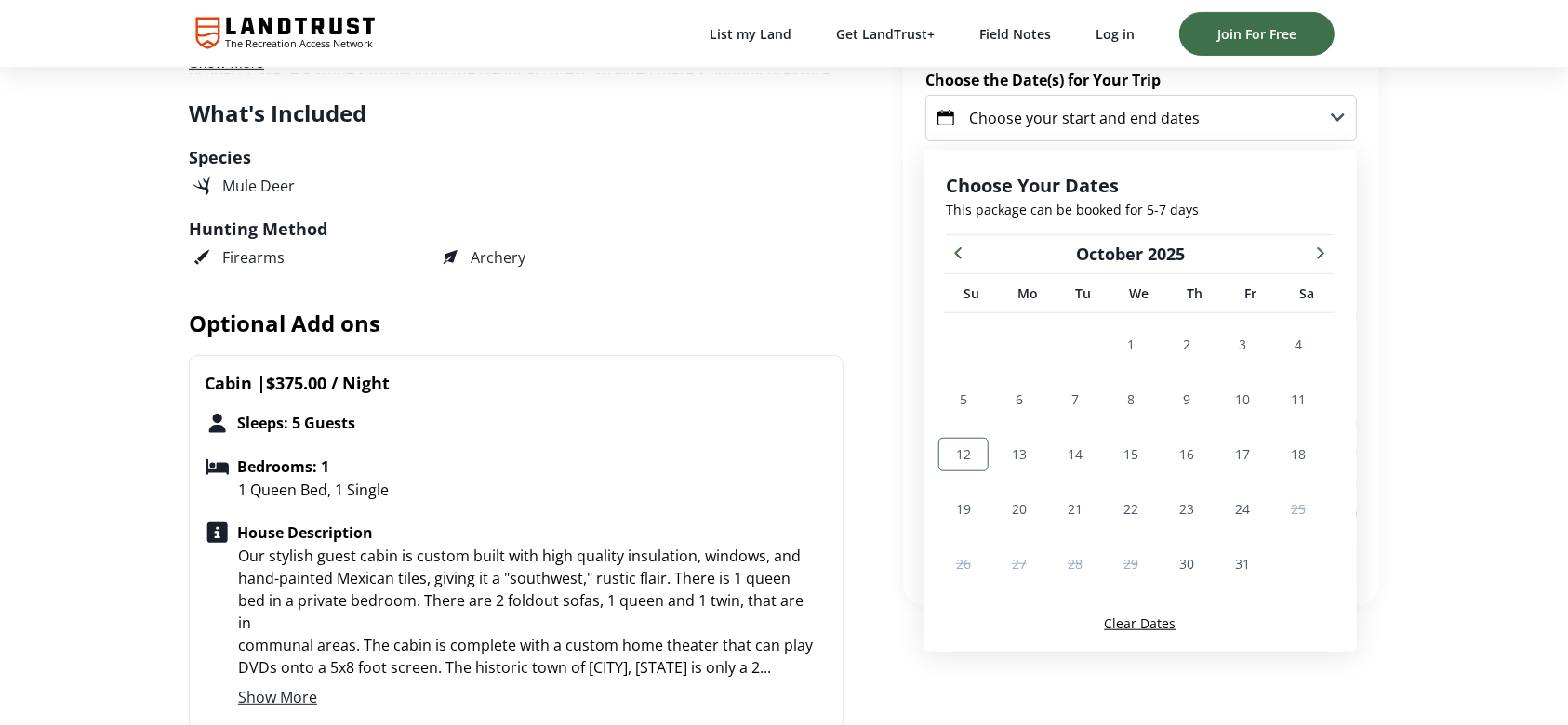 click on "12" at bounding box center [963, 454] 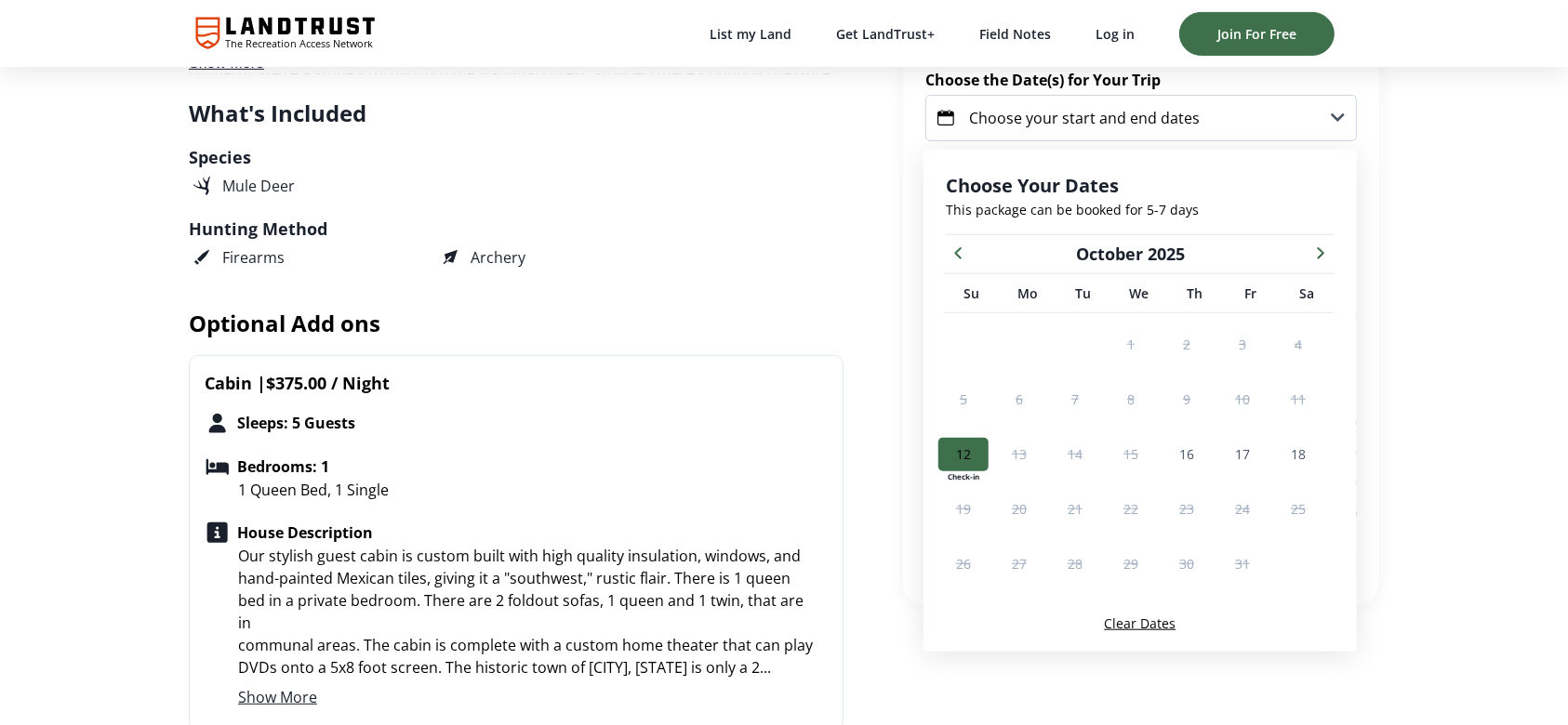 click on "19" at bounding box center (963, 508) 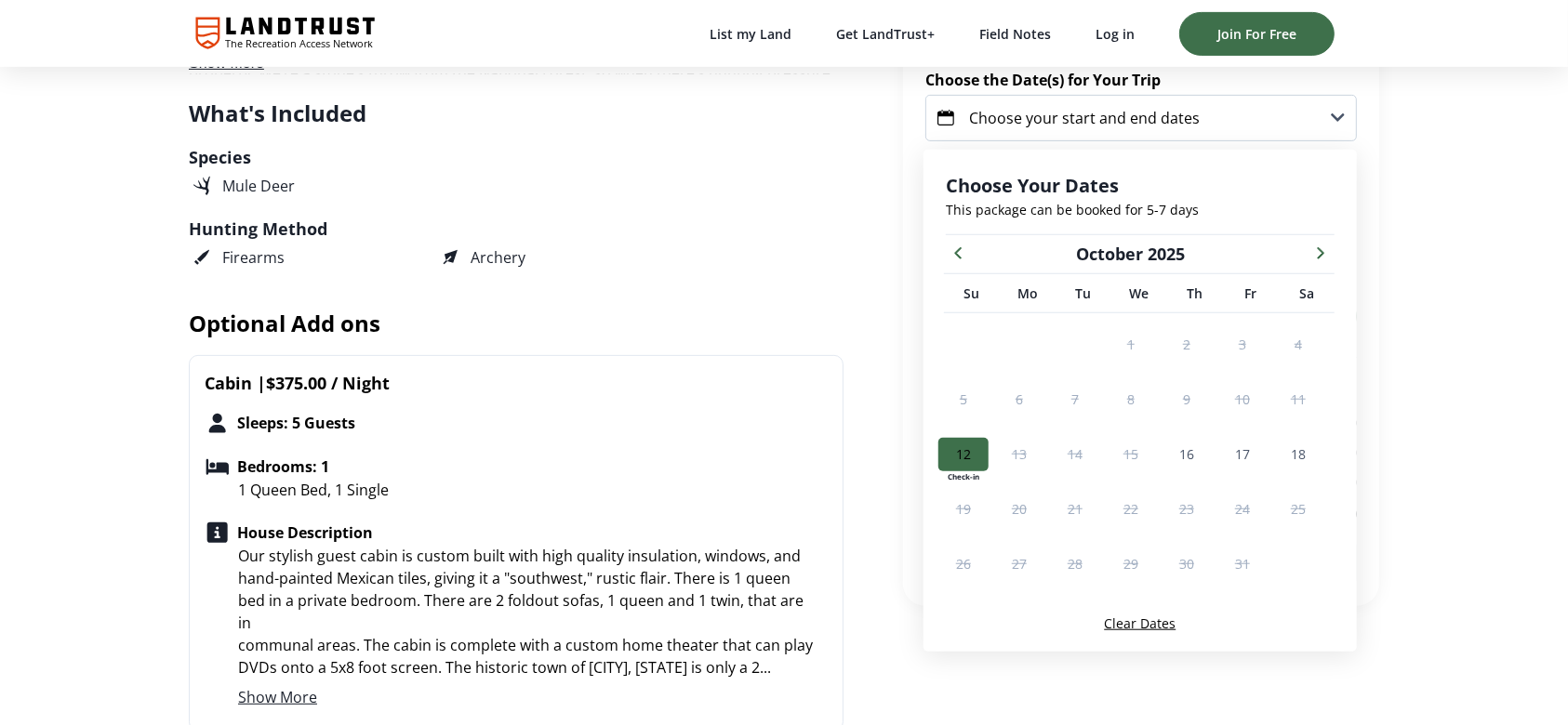 click on "19" at bounding box center [963, 508] 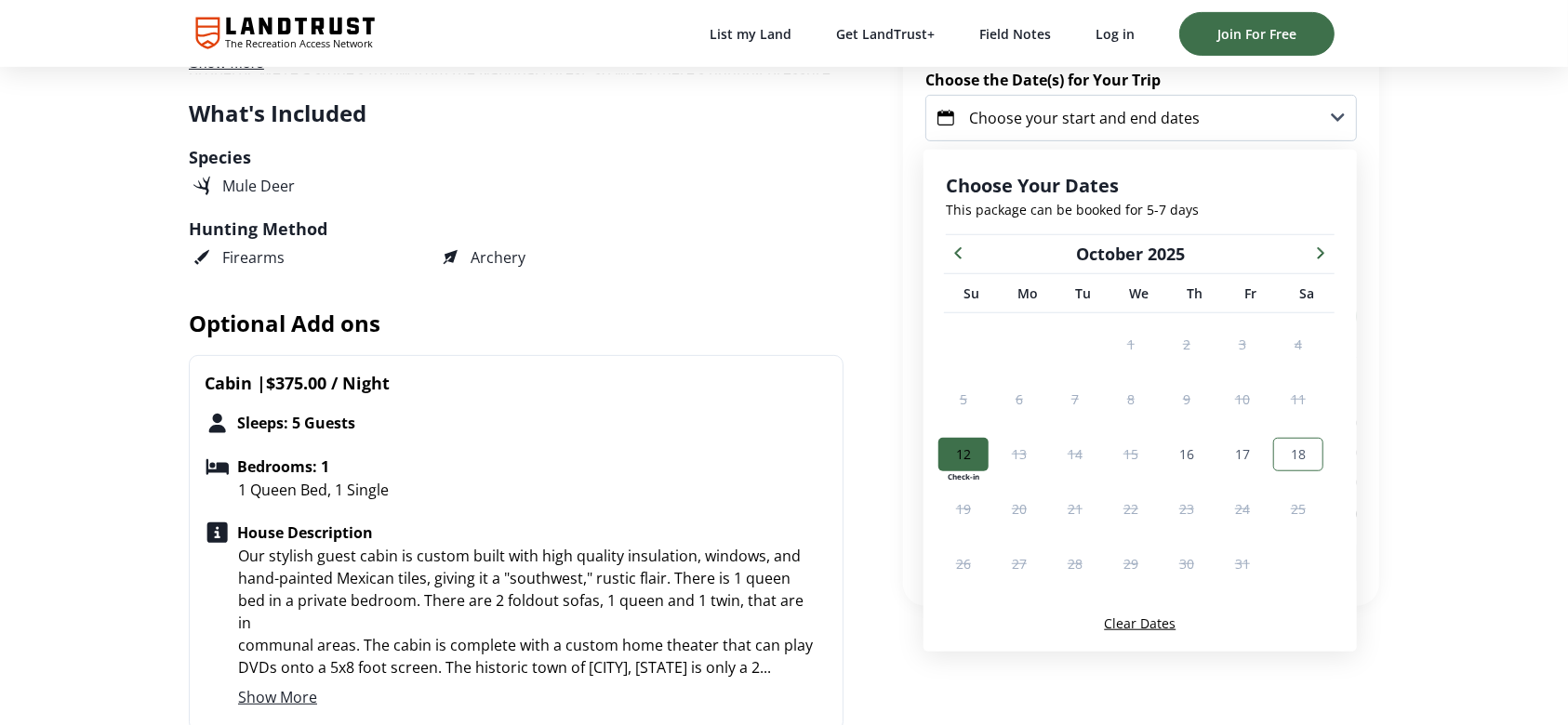click on "18" at bounding box center (1298, 454) 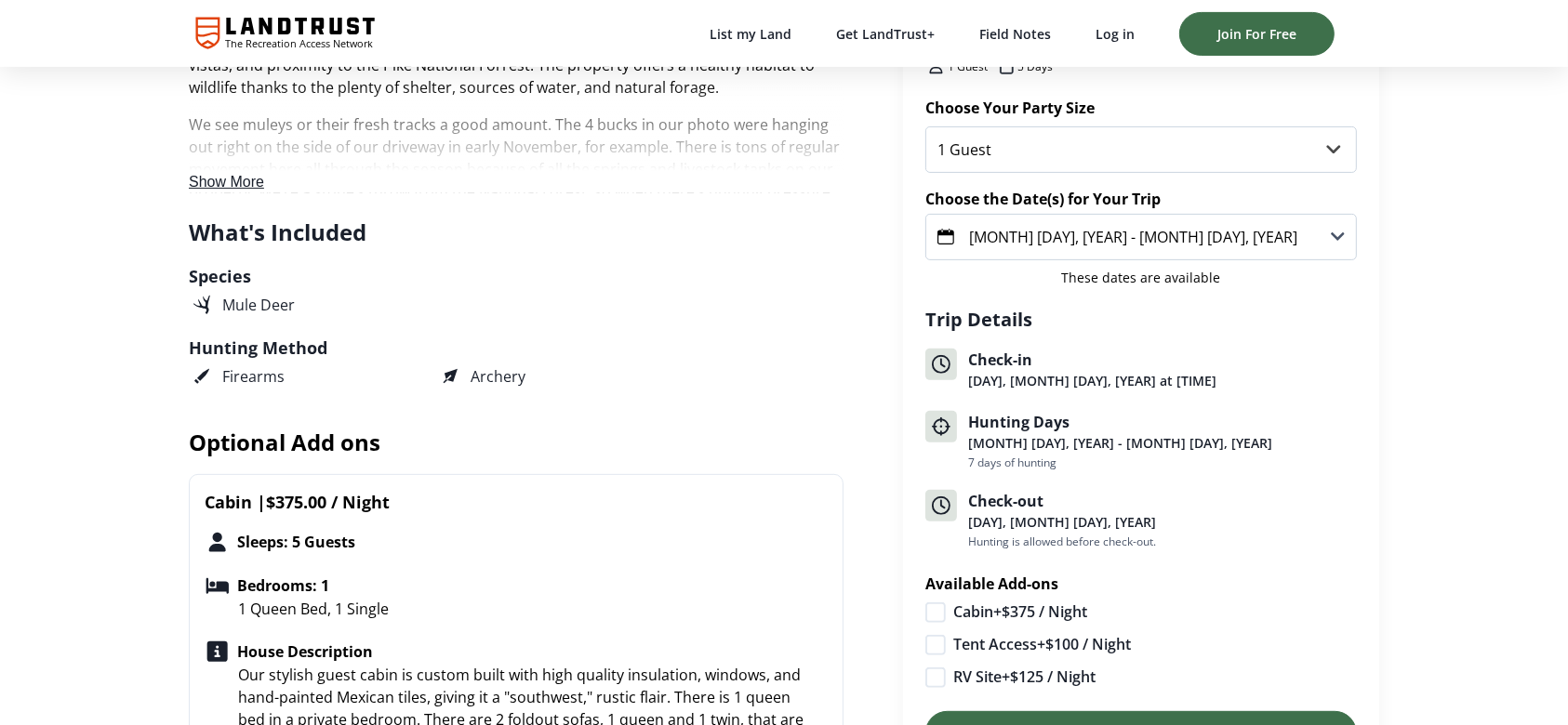 scroll, scrollTop: 458, scrollLeft: 0, axis: vertical 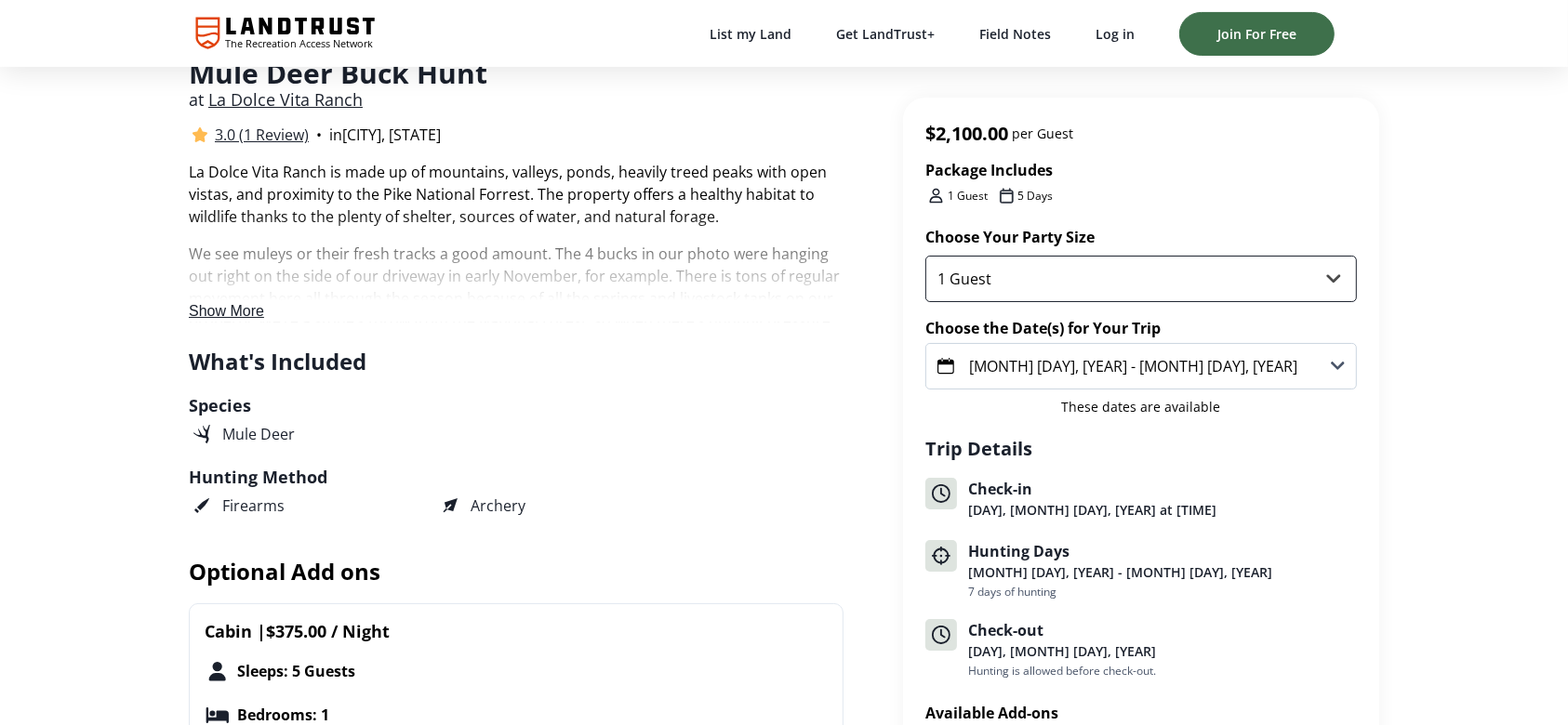 click on "1  Guest 2  Guests 3  Guests 4  Guests" at bounding box center [1141, 279] 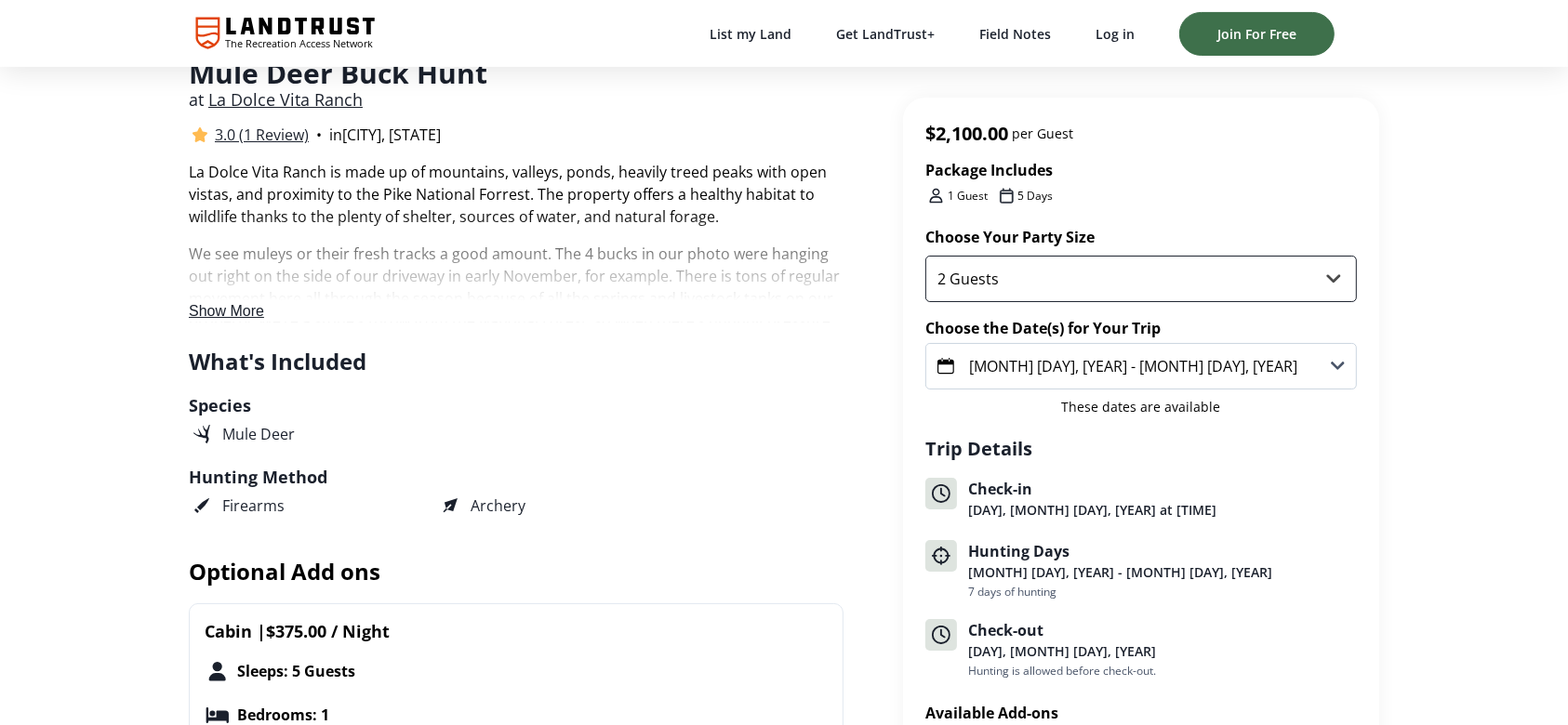 click on "1  Guest 2  Guests 3  Guests 4  Guests" at bounding box center [1141, 279] 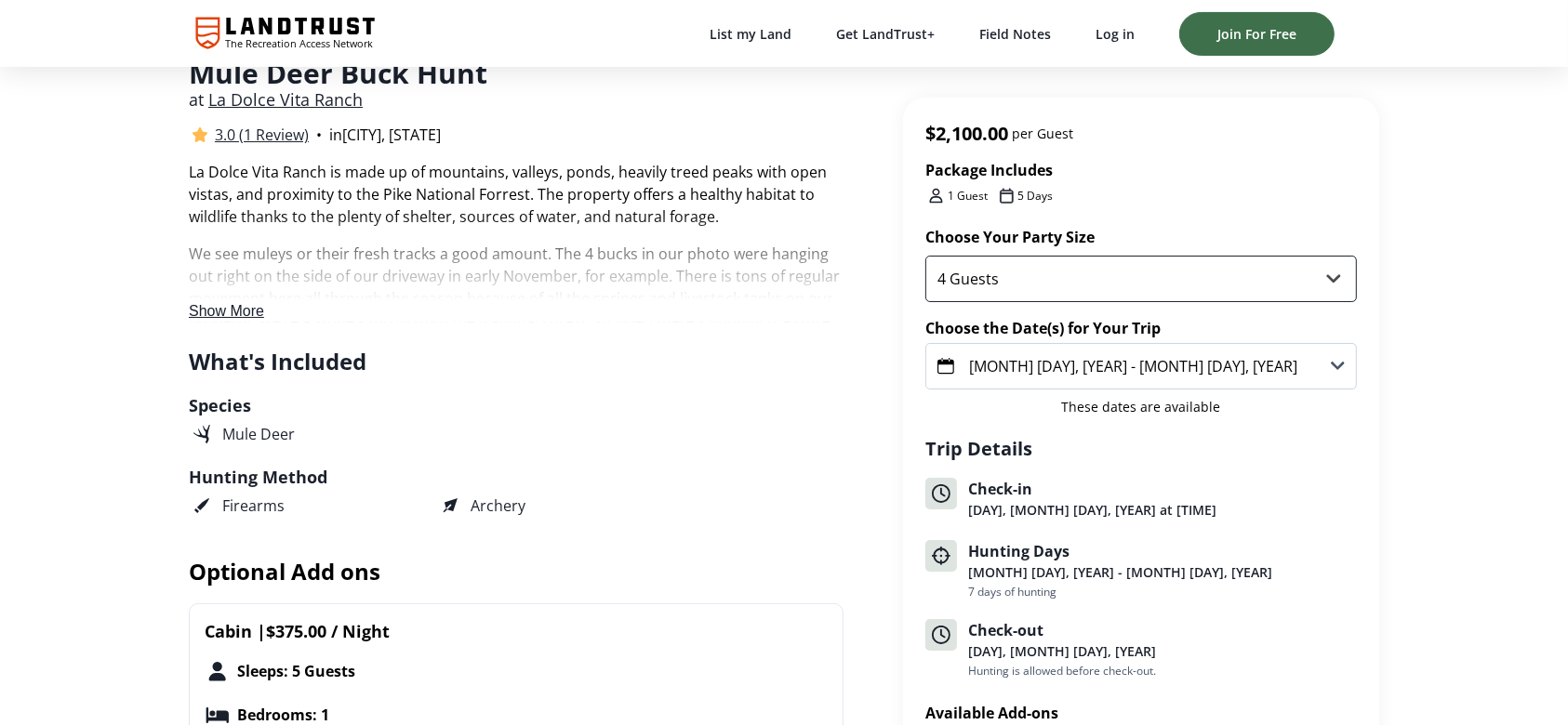 click on "1  Guest 2  Guests 3  Guests 4  Guests" at bounding box center [1141, 279] 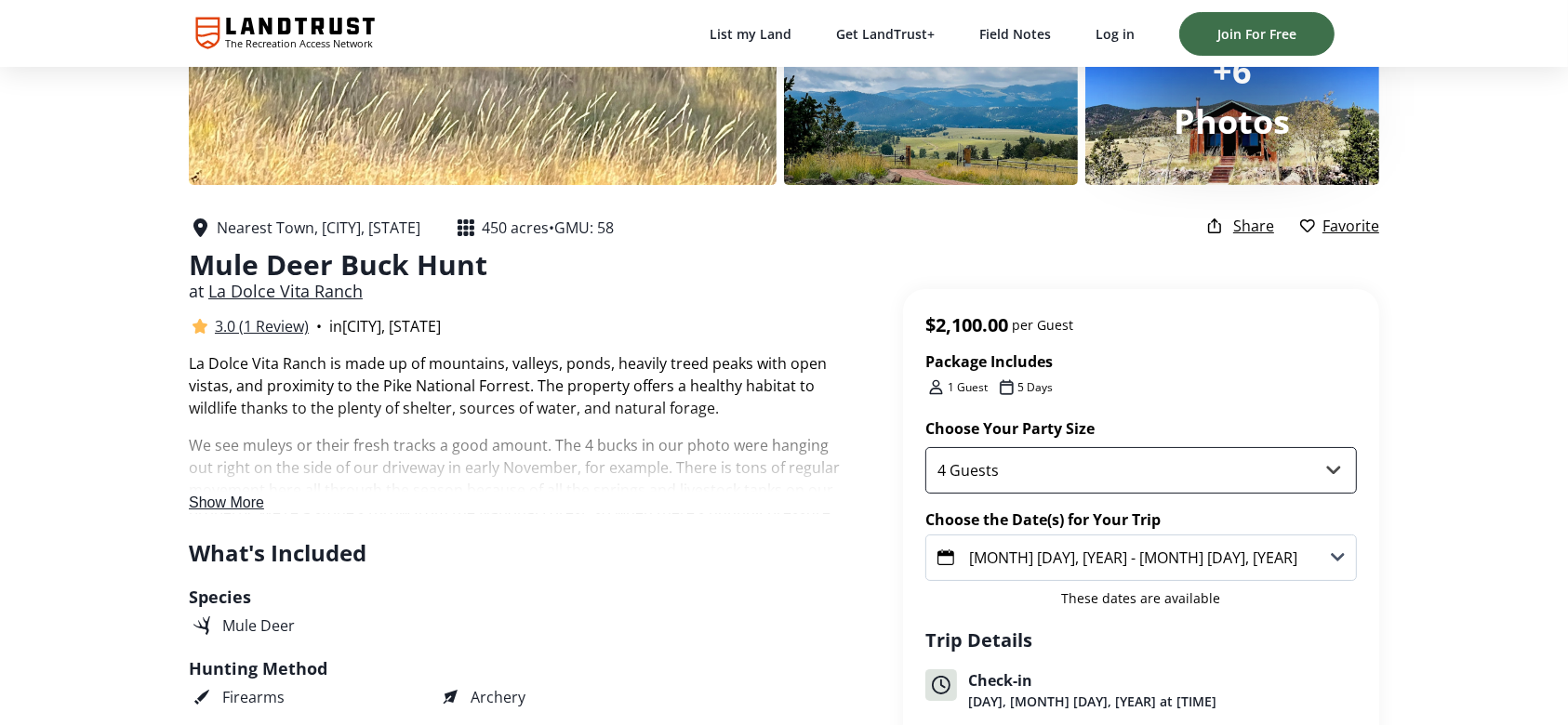 scroll, scrollTop: 372, scrollLeft: 0, axis: vertical 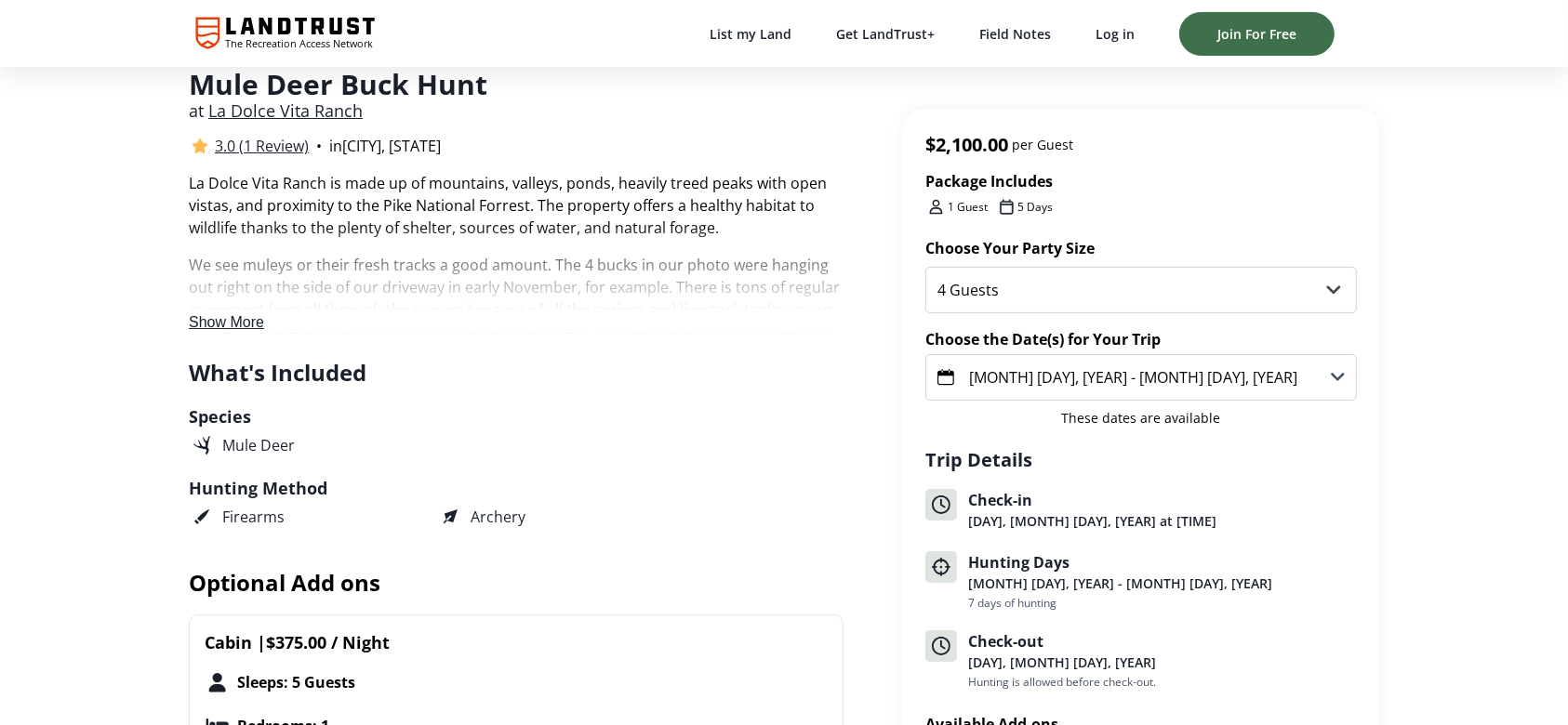 click on "Show More" at bounding box center [226, 322] 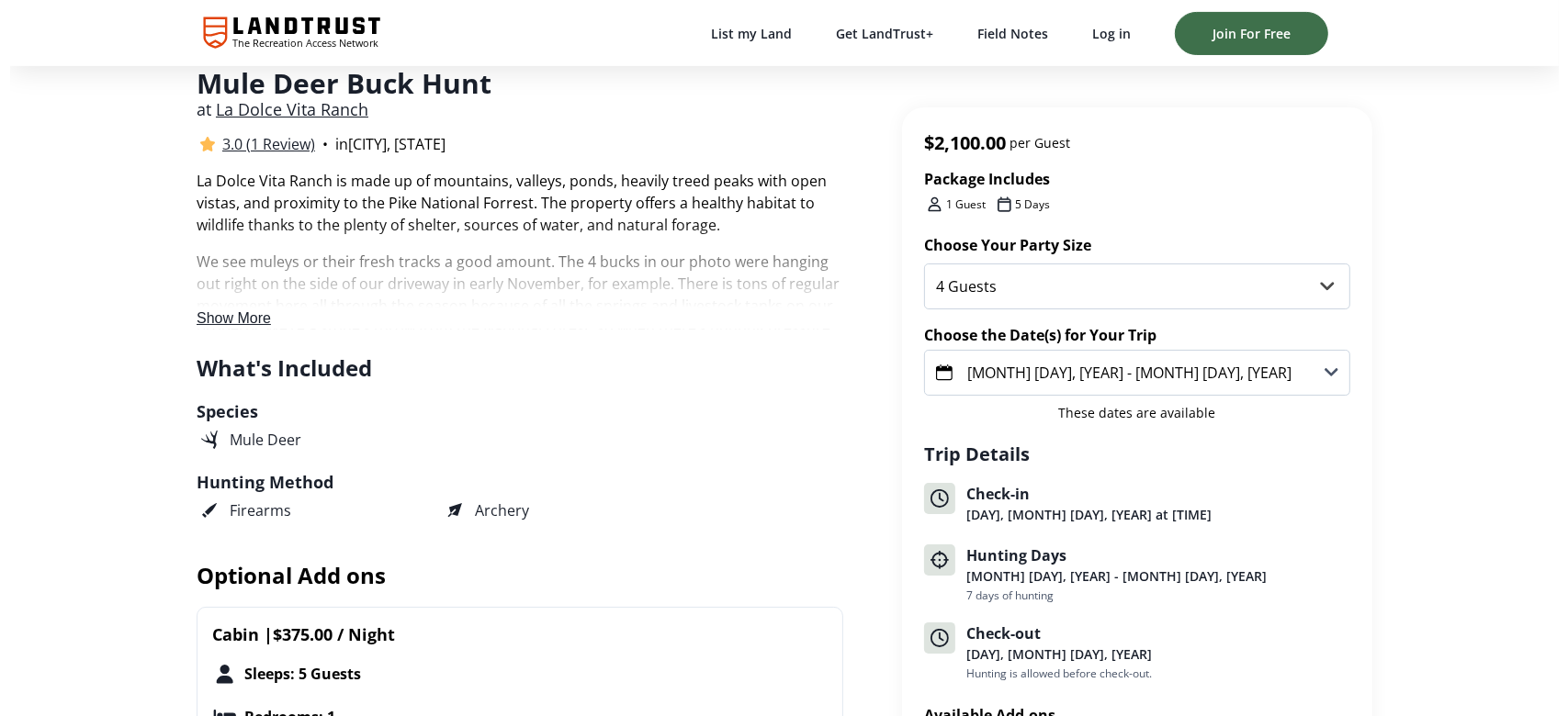 scroll, scrollTop: 0, scrollLeft: 0, axis: both 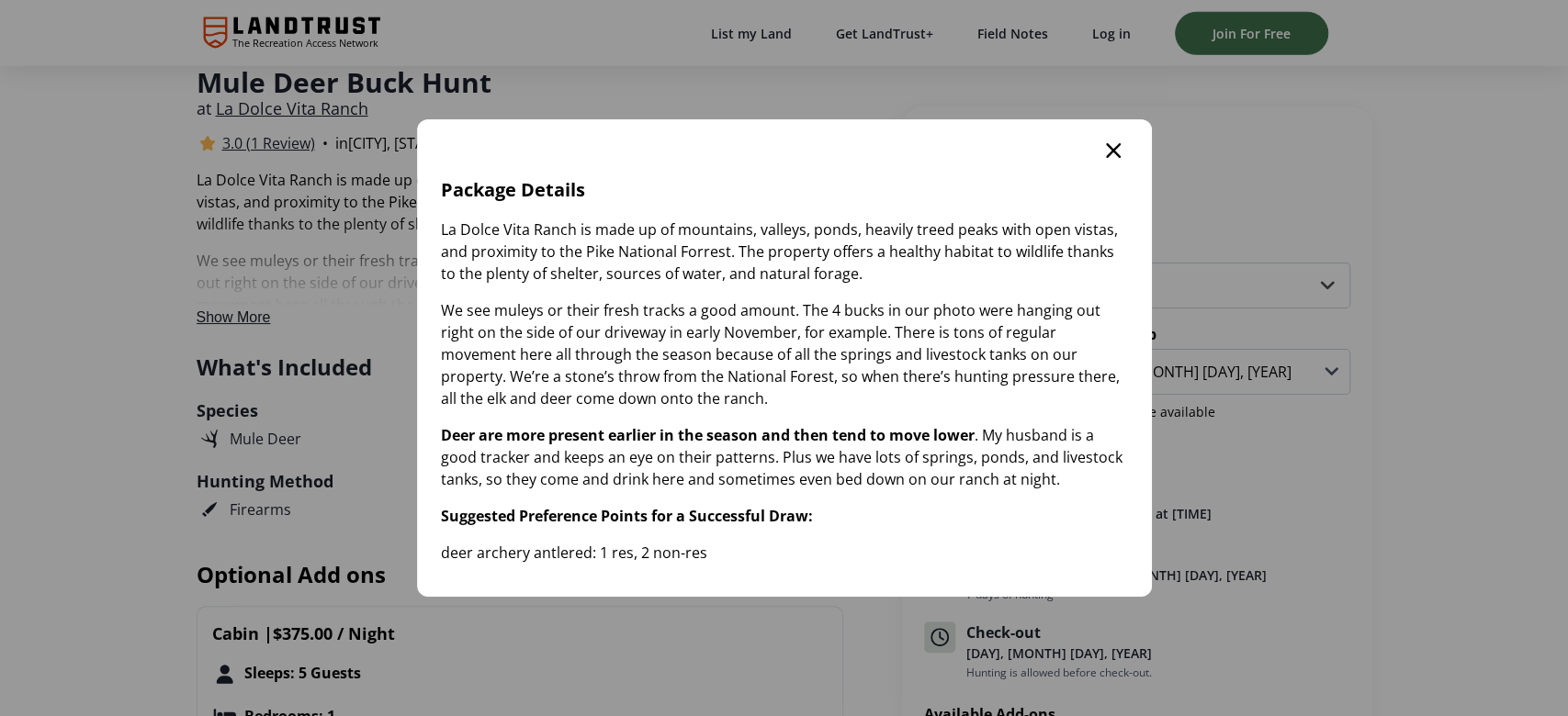 click 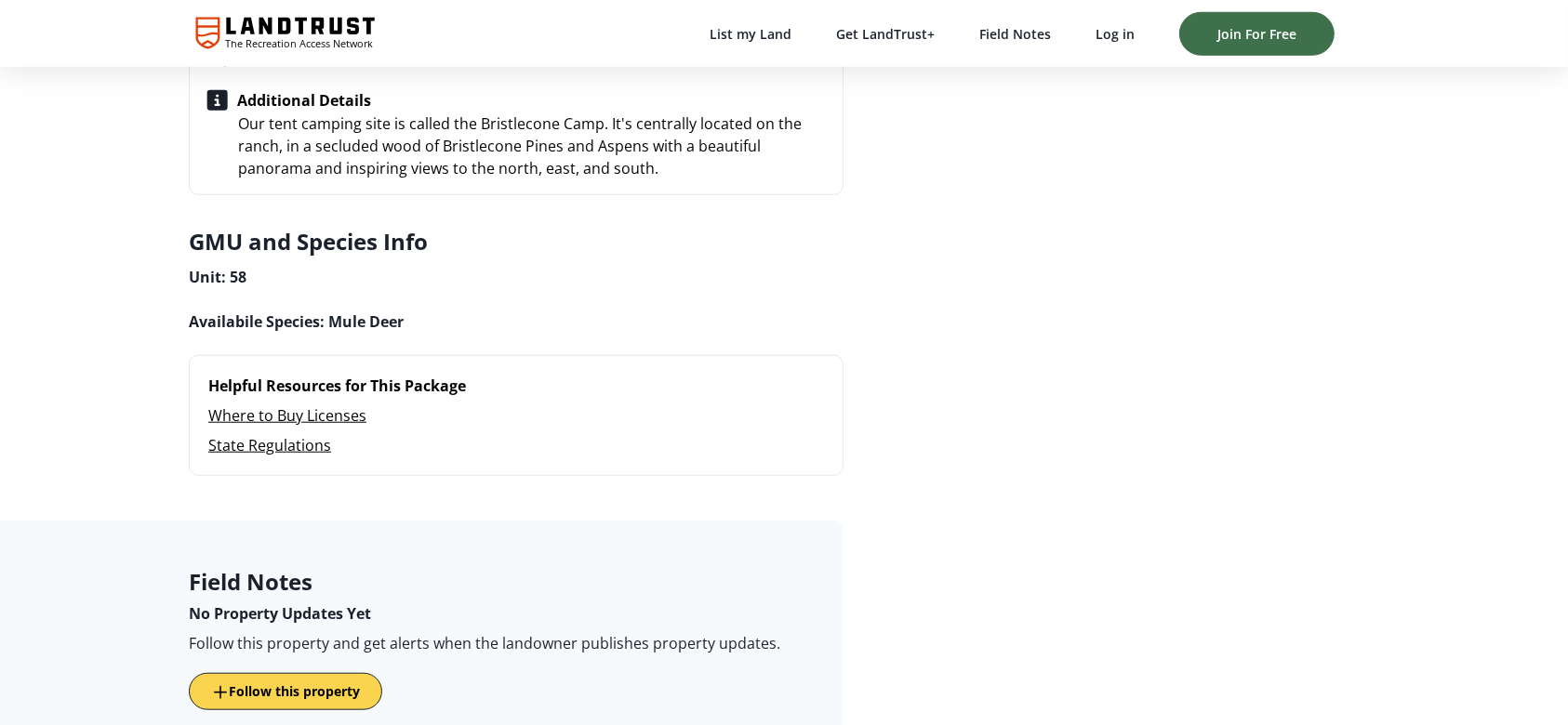 scroll, scrollTop: 1562, scrollLeft: 0, axis: vertical 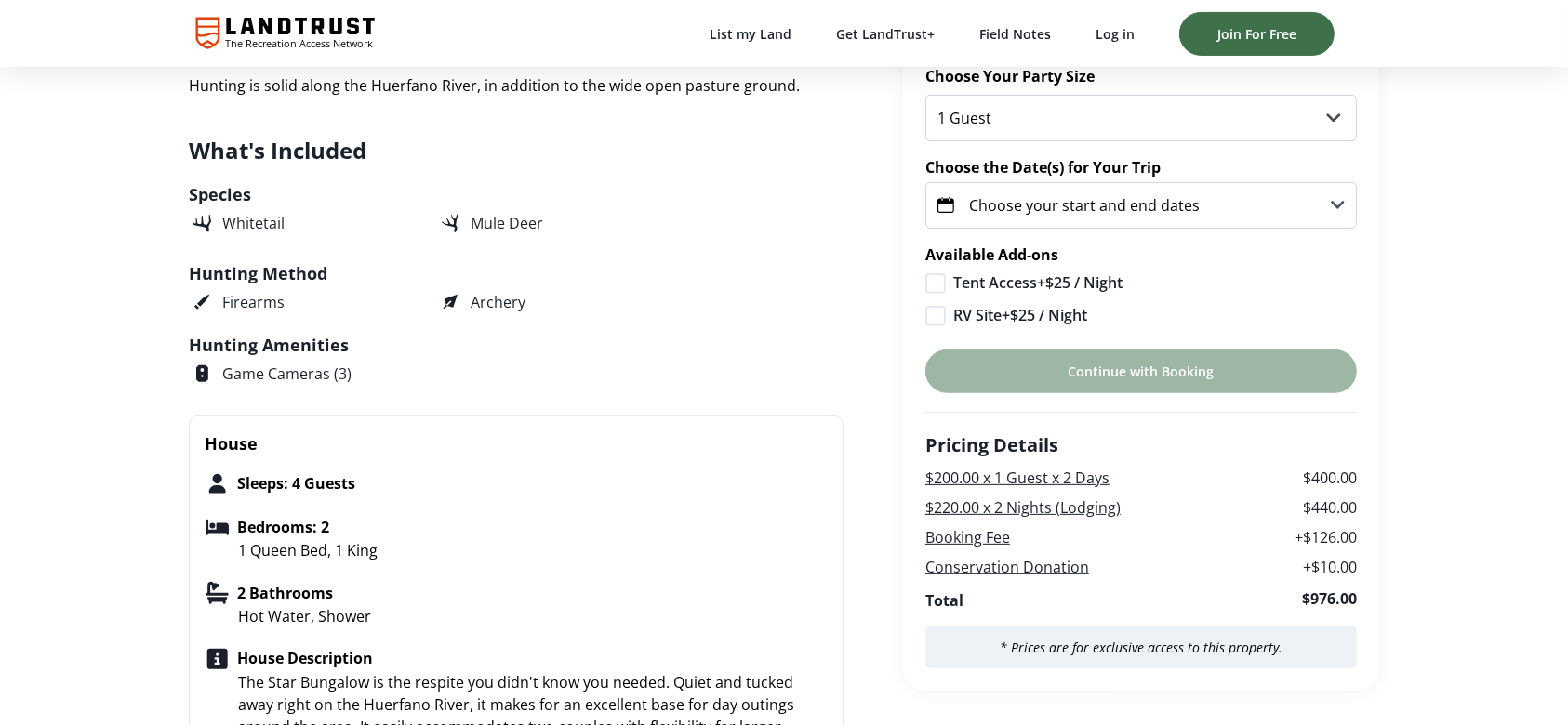 click on "Choose your start and end dates" at bounding box center [1141, 205] 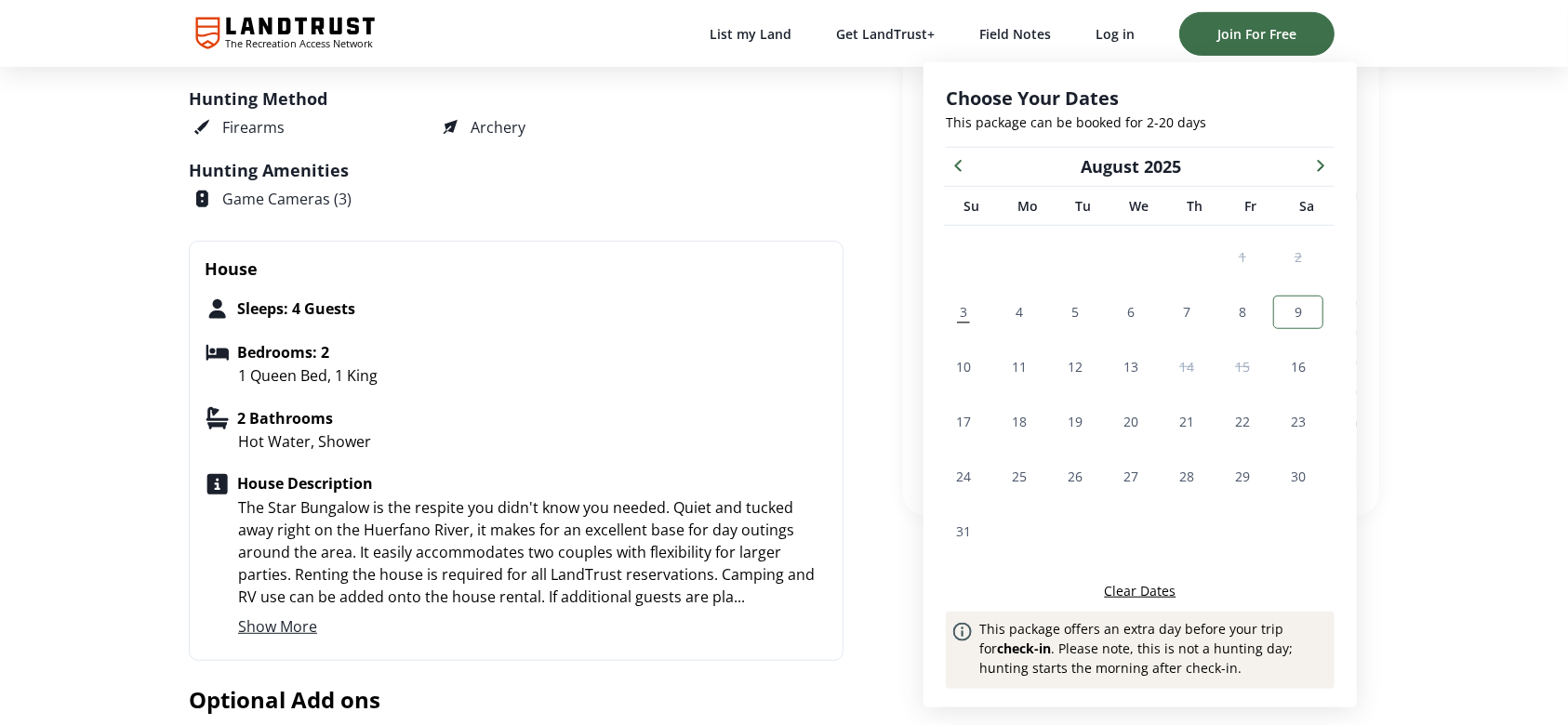 scroll, scrollTop: 795, scrollLeft: 0, axis: vertical 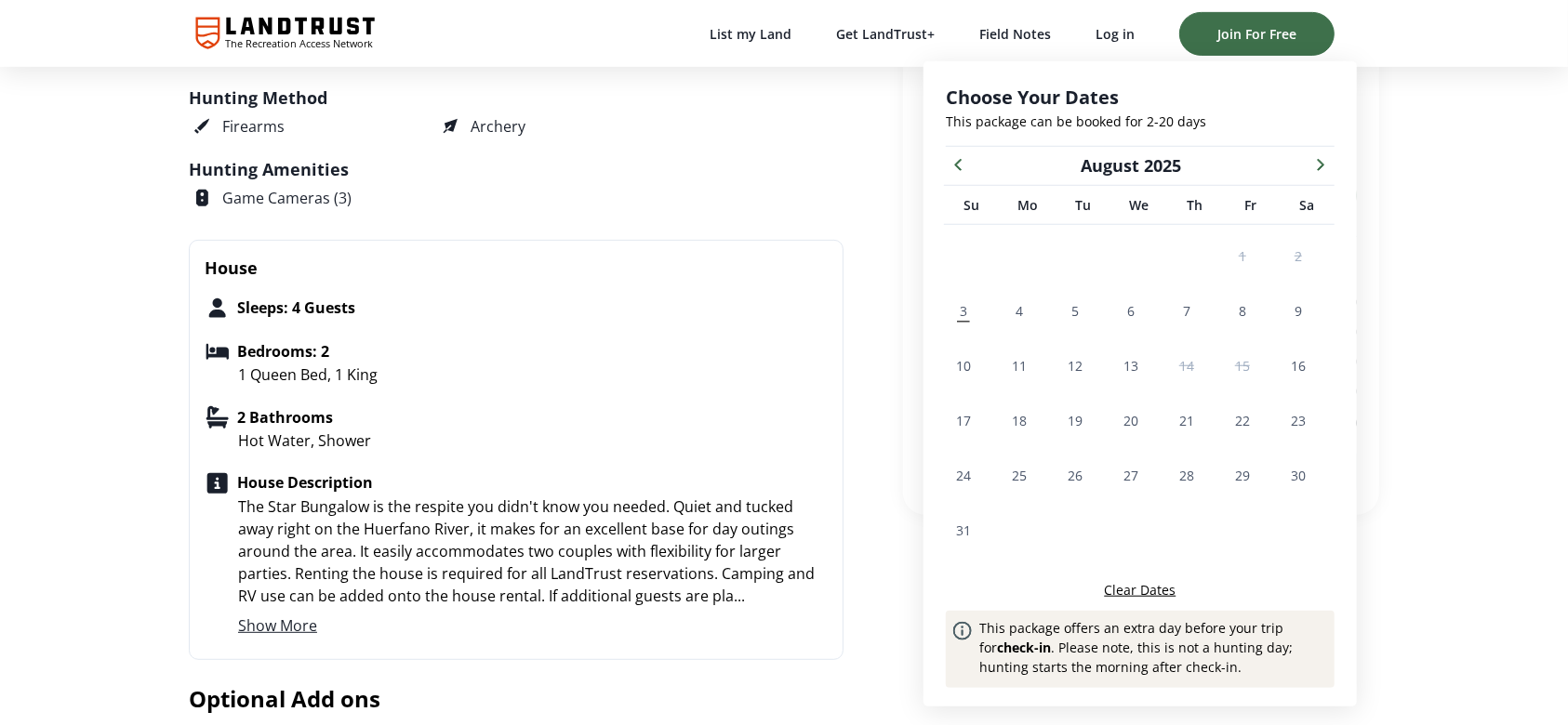 click at bounding box center (1321, 164) 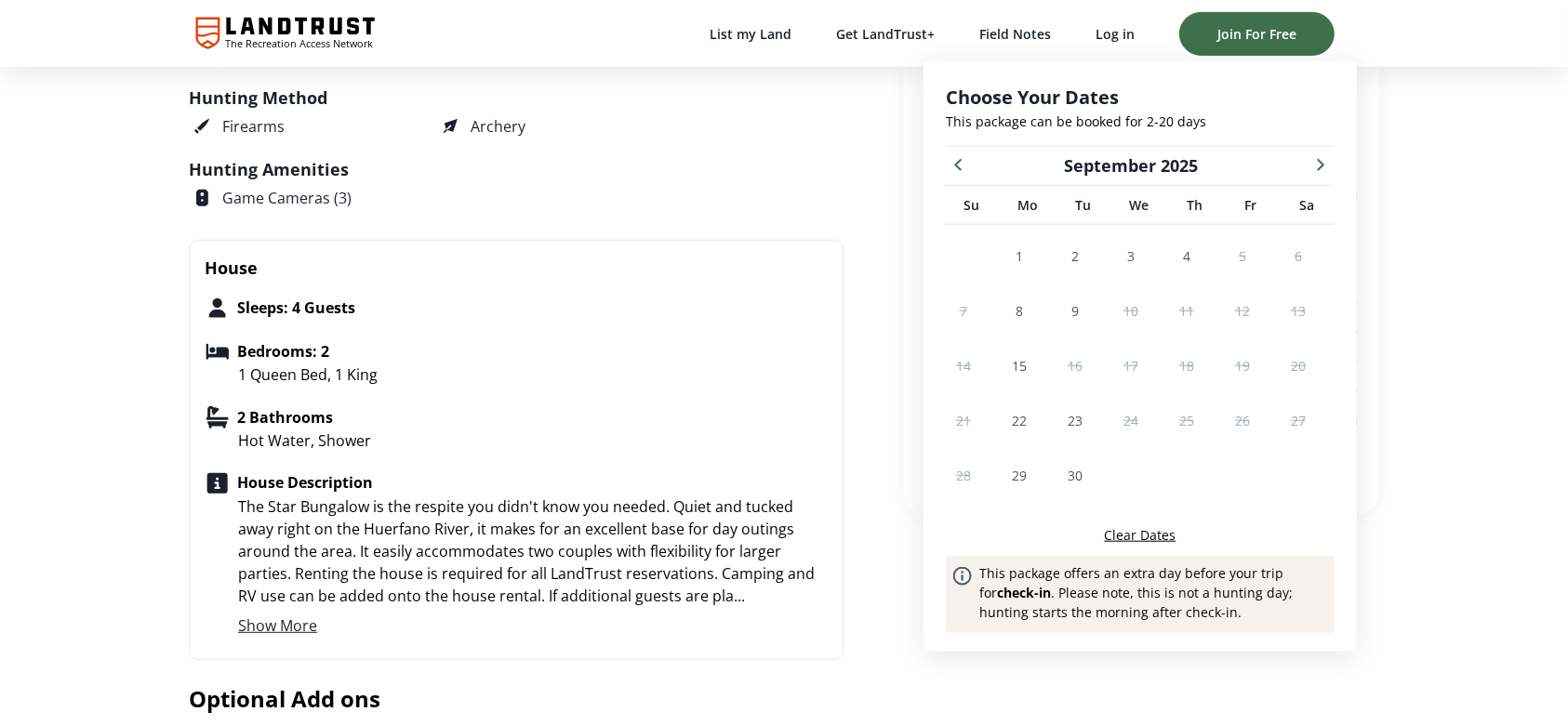 click at bounding box center (1321, 164) 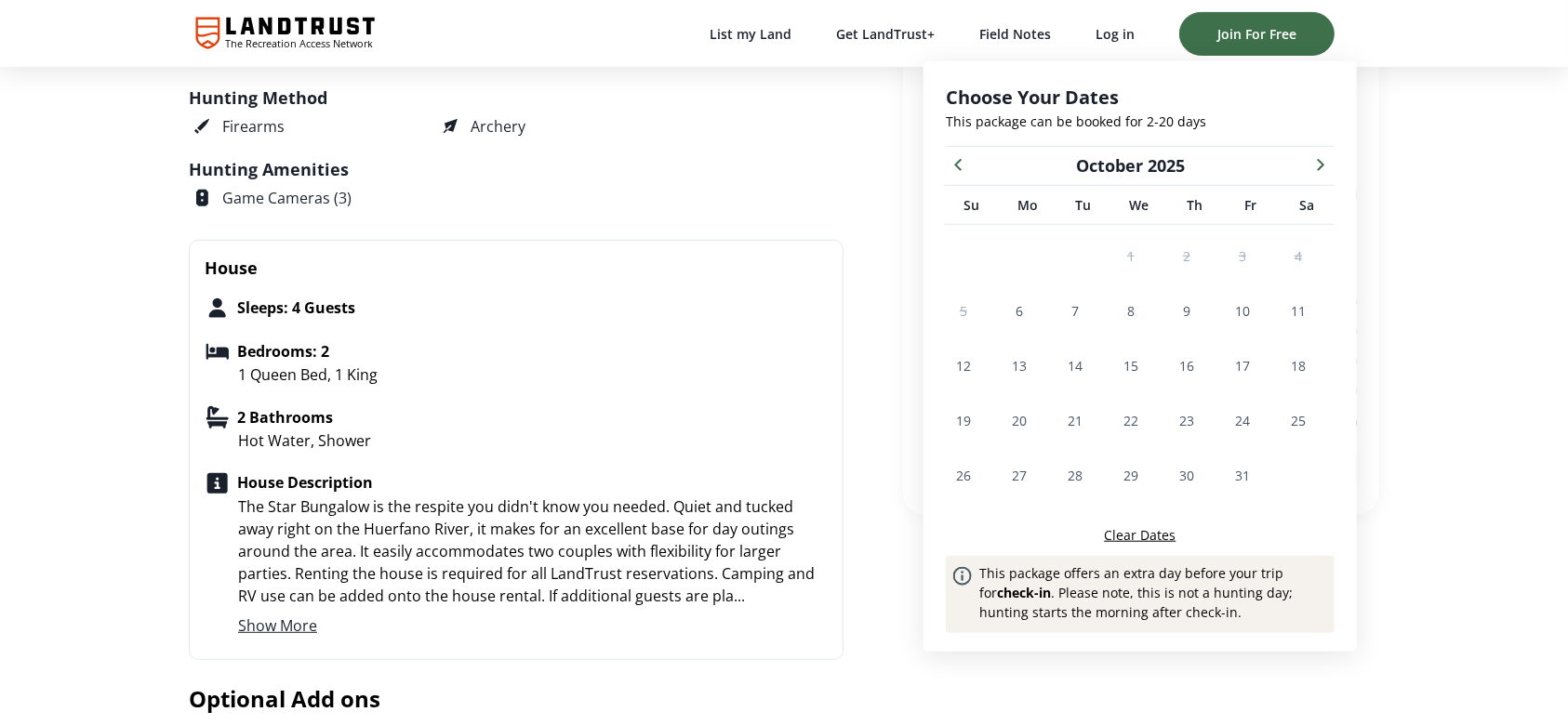 click 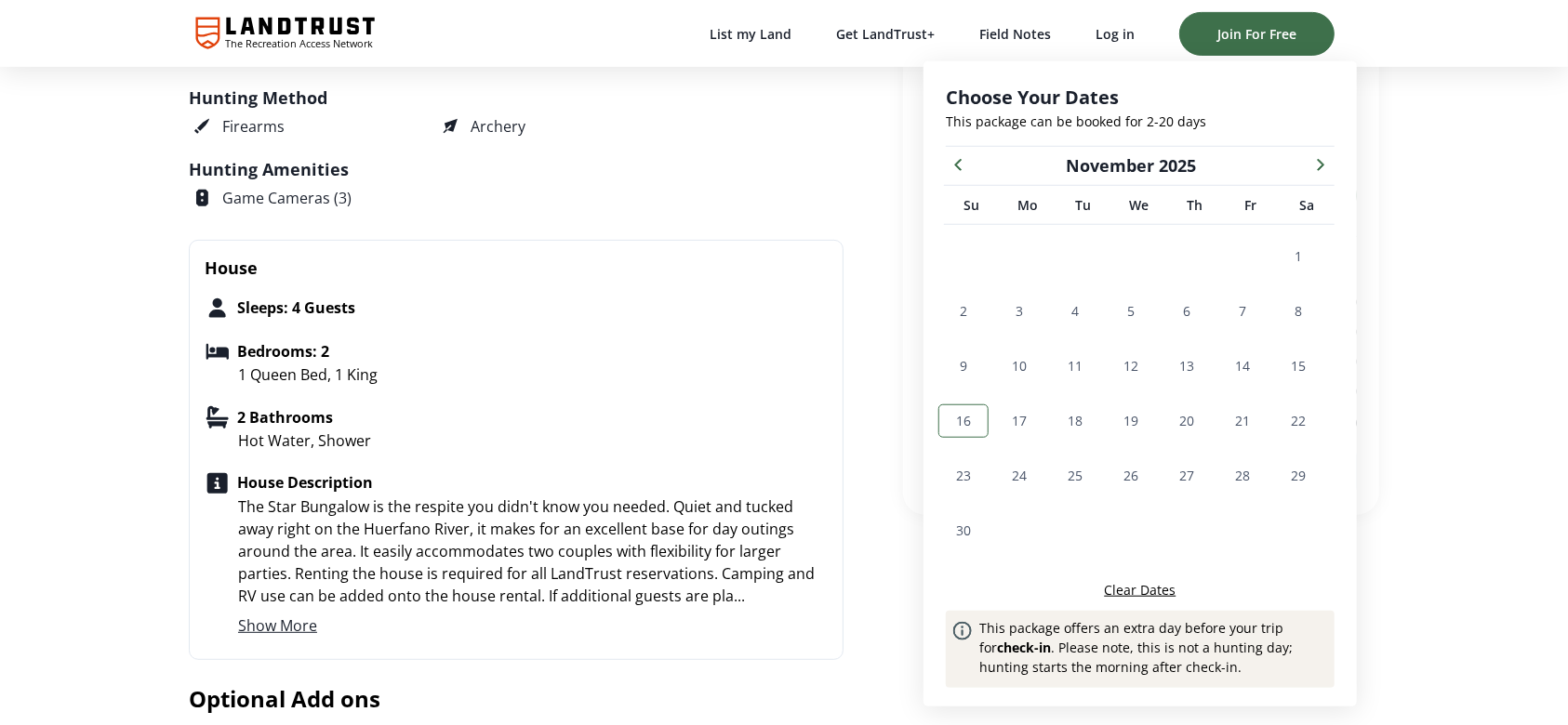 click on "16" at bounding box center (963, 420) 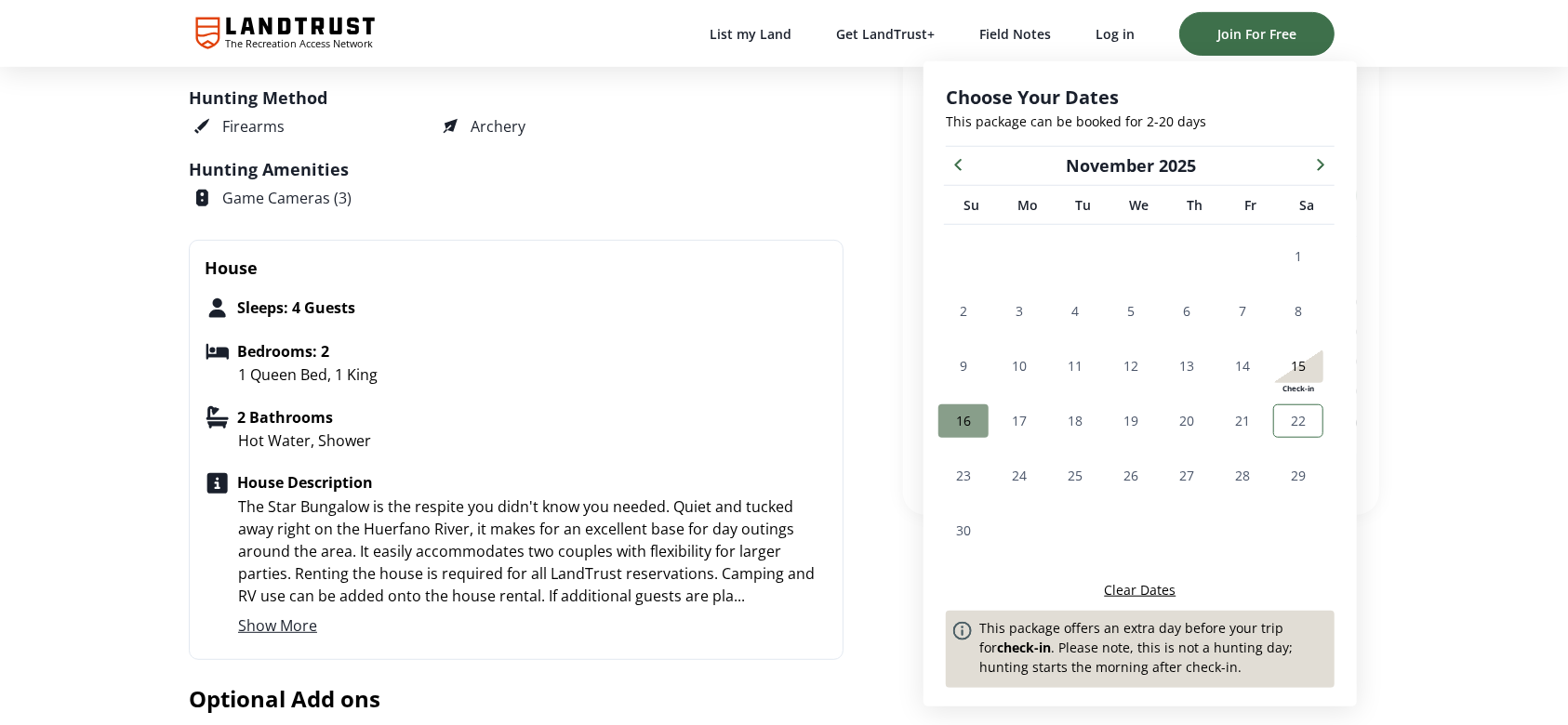 click on "22" at bounding box center [1298, 420] 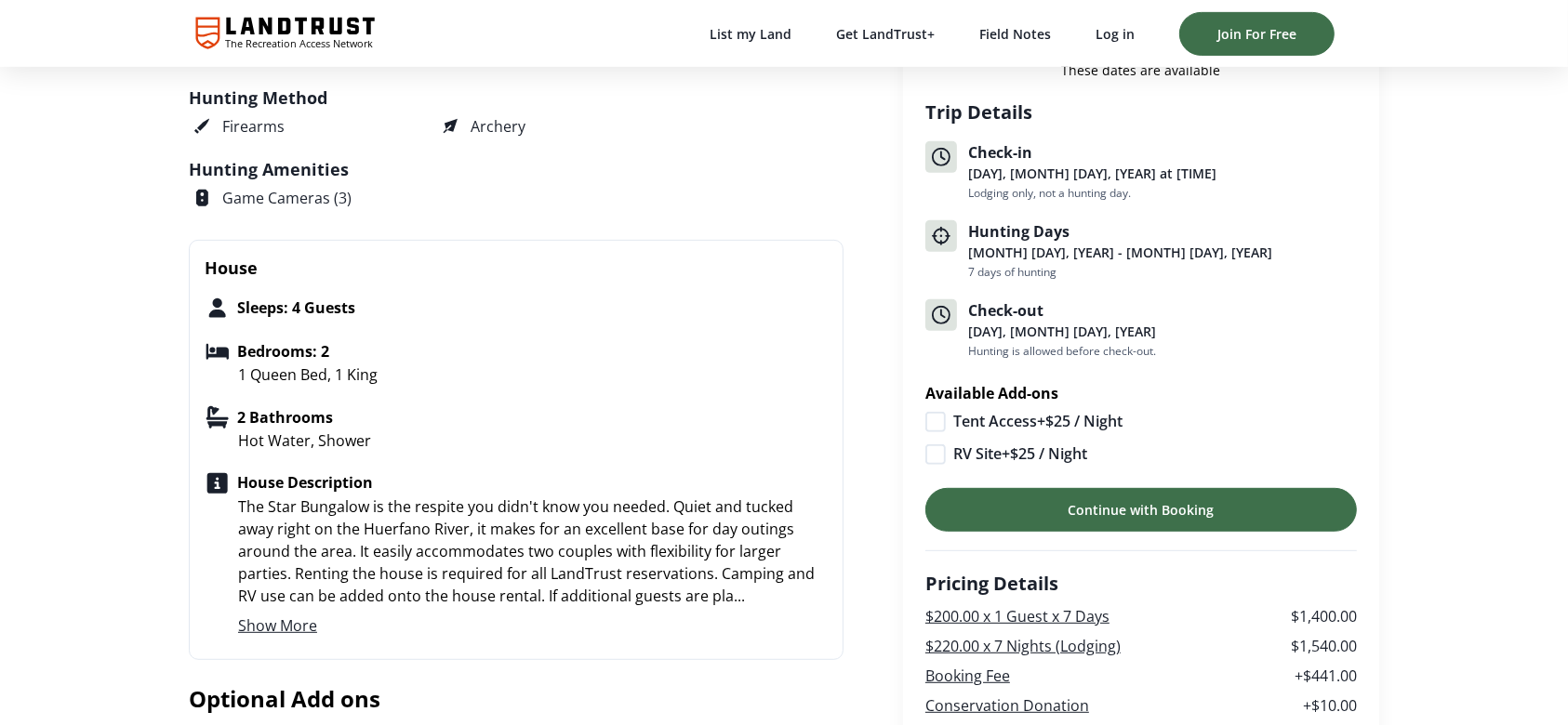 click 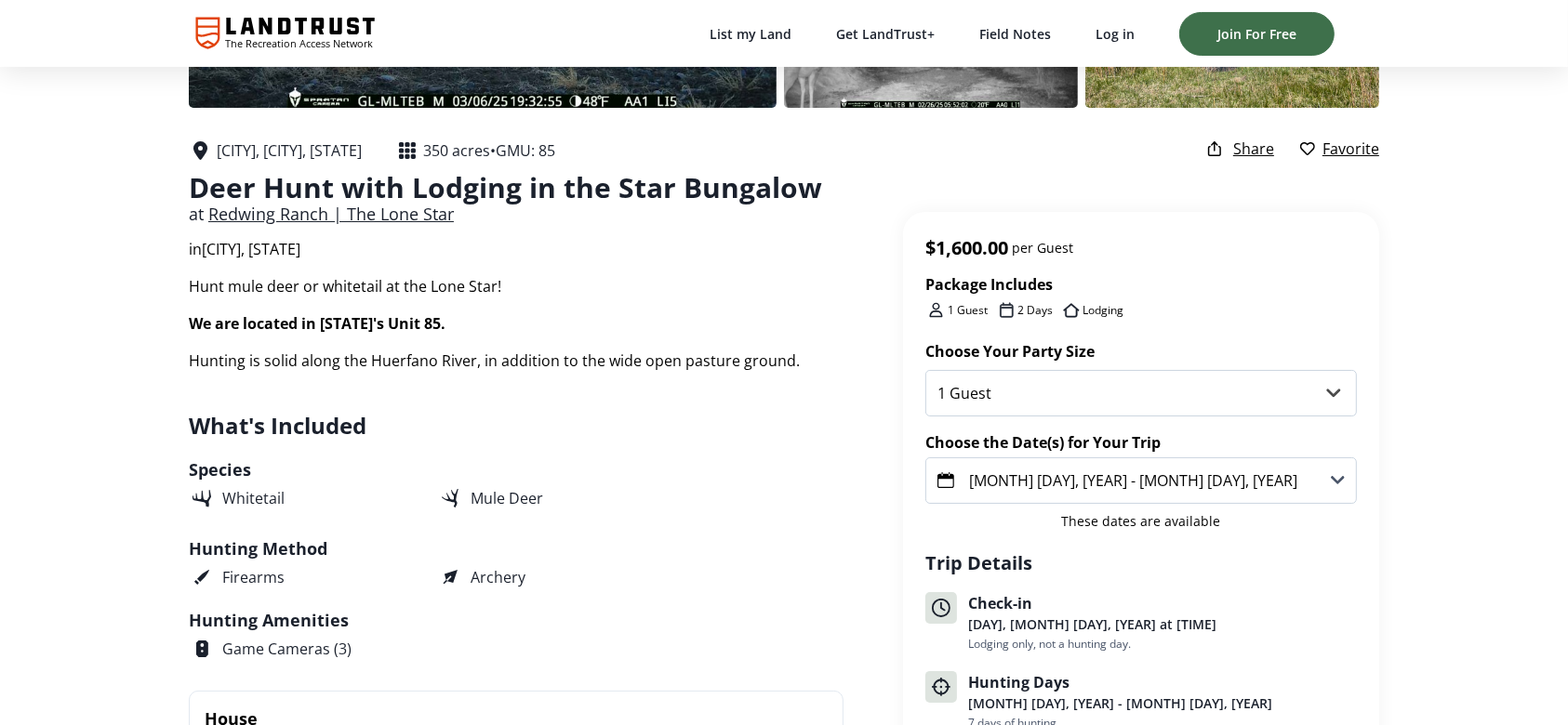 scroll, scrollTop: 298, scrollLeft: 0, axis: vertical 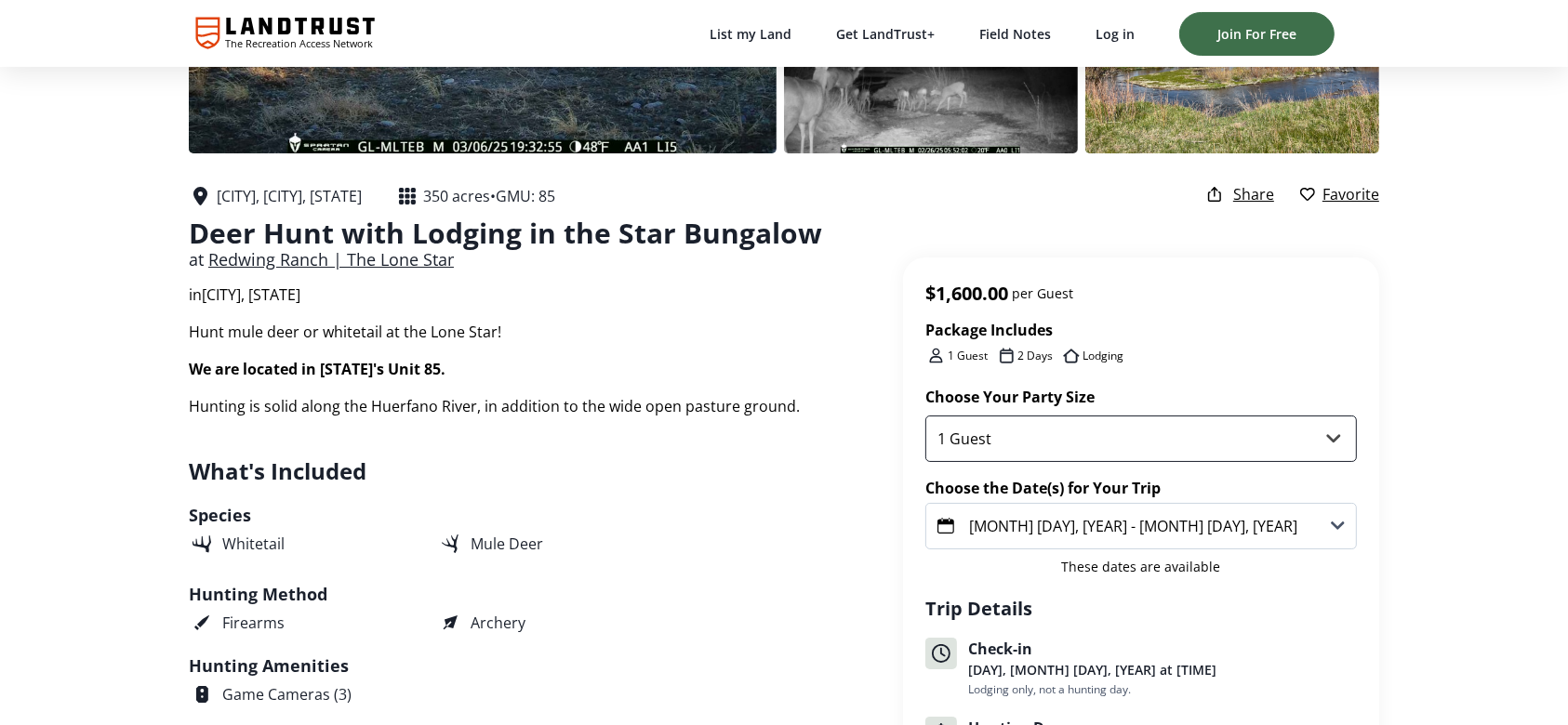 click on "1  Guest 2  Guests 3  Guests 4  Guests" at bounding box center [1141, 439] 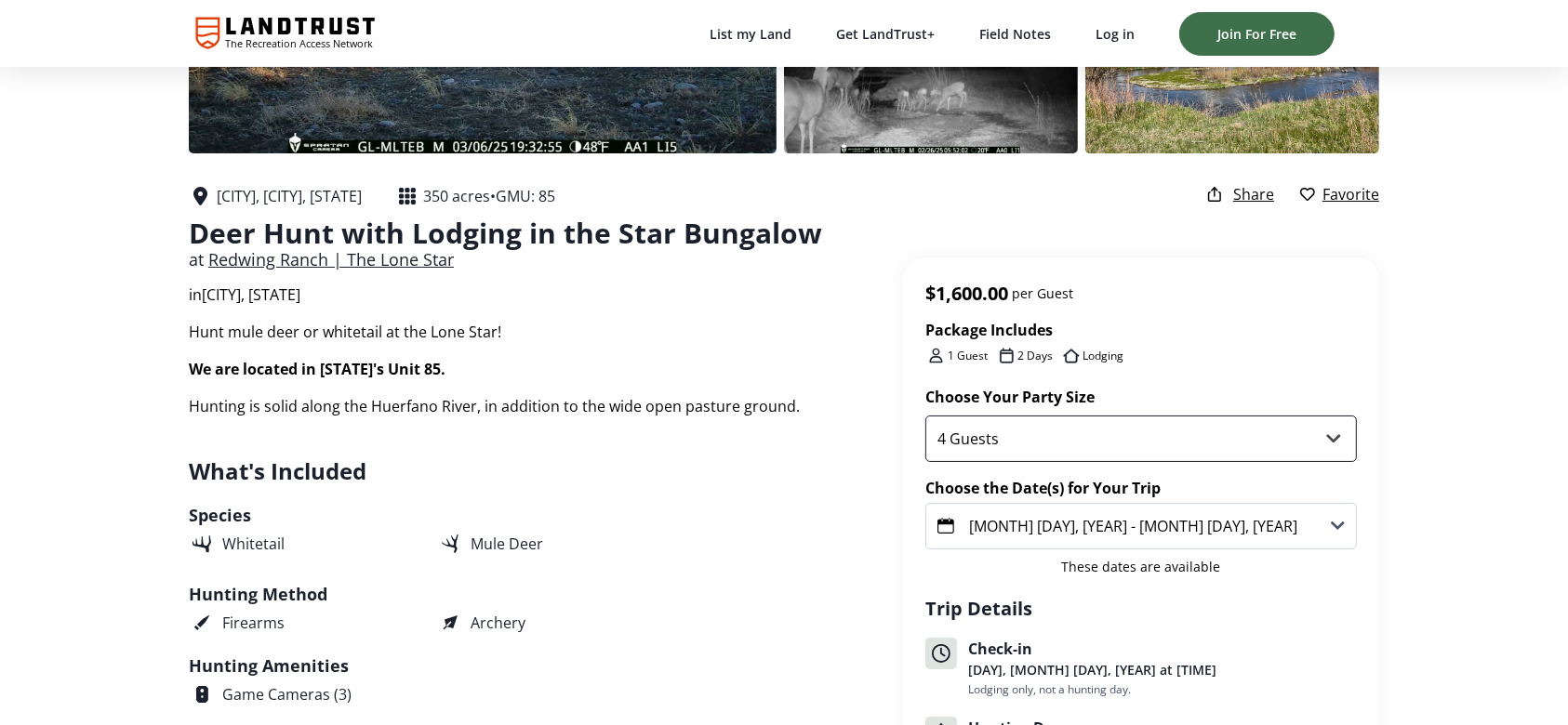 click on "1  Guest 2  Guests 3  Guests 4  Guests" at bounding box center [1141, 439] 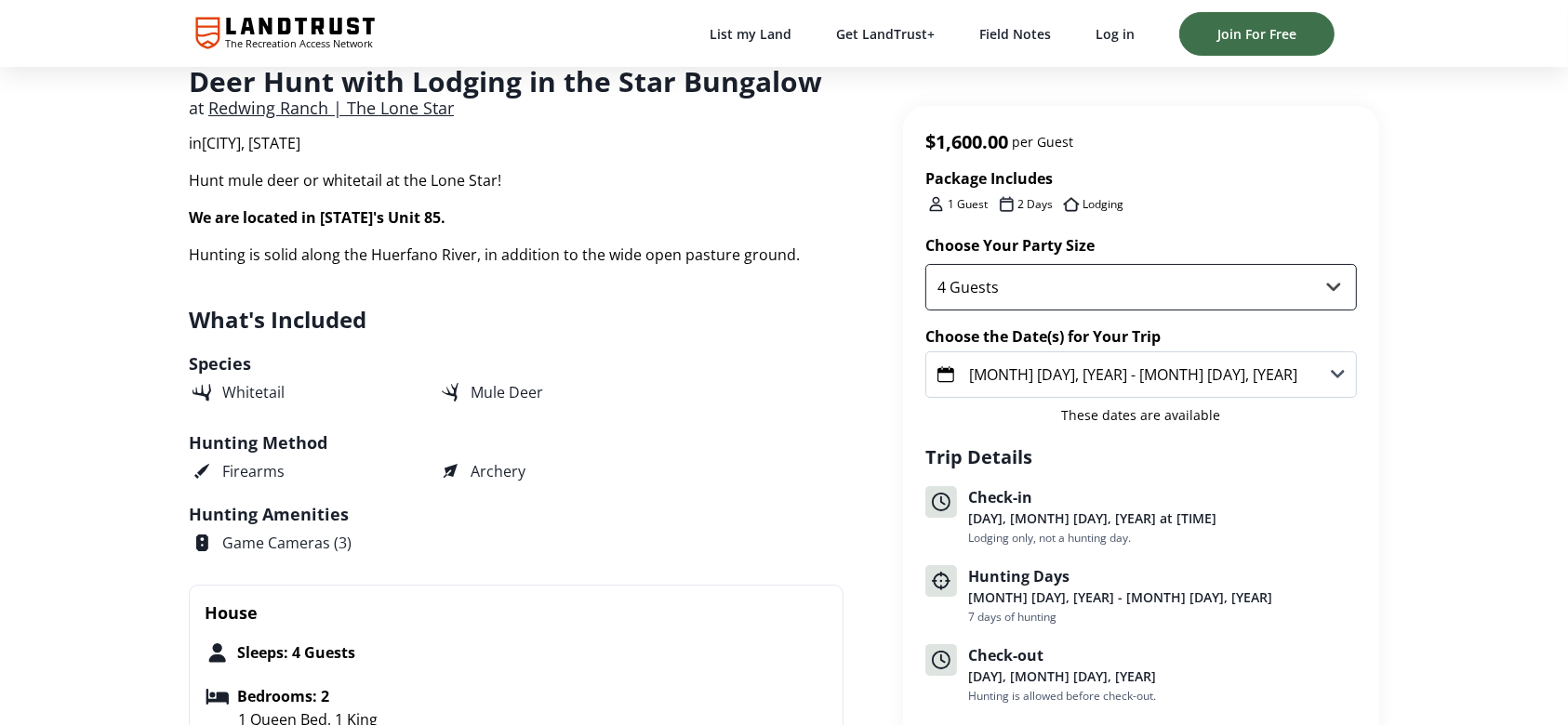 scroll, scrollTop: 423, scrollLeft: 0, axis: vertical 